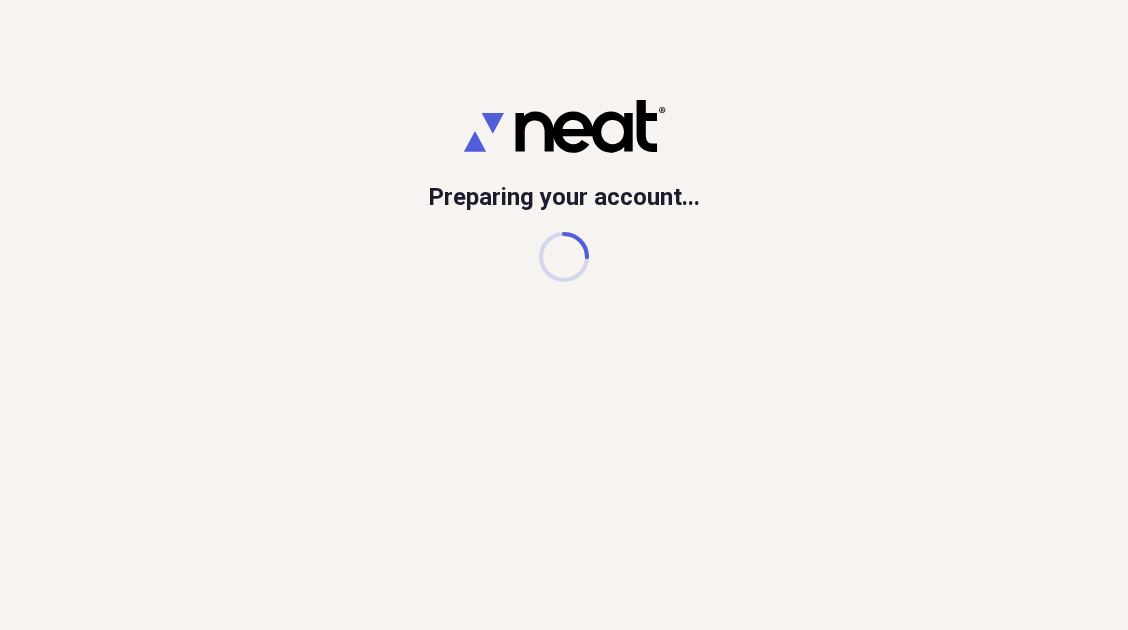 scroll, scrollTop: 0, scrollLeft: 0, axis: both 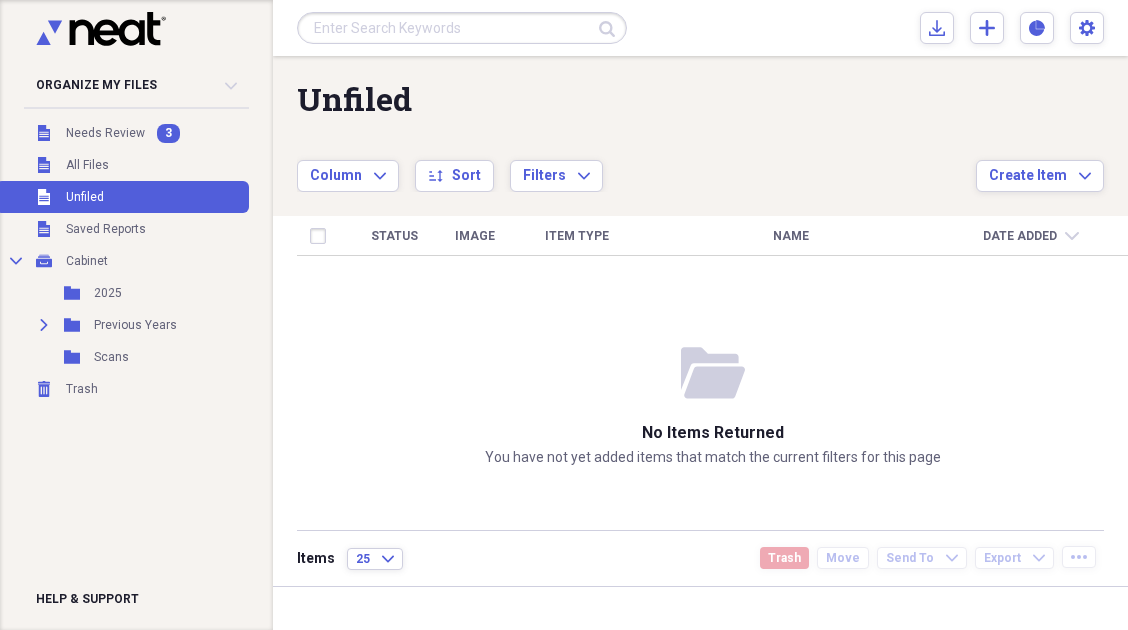 click at bounding box center (462, 28) 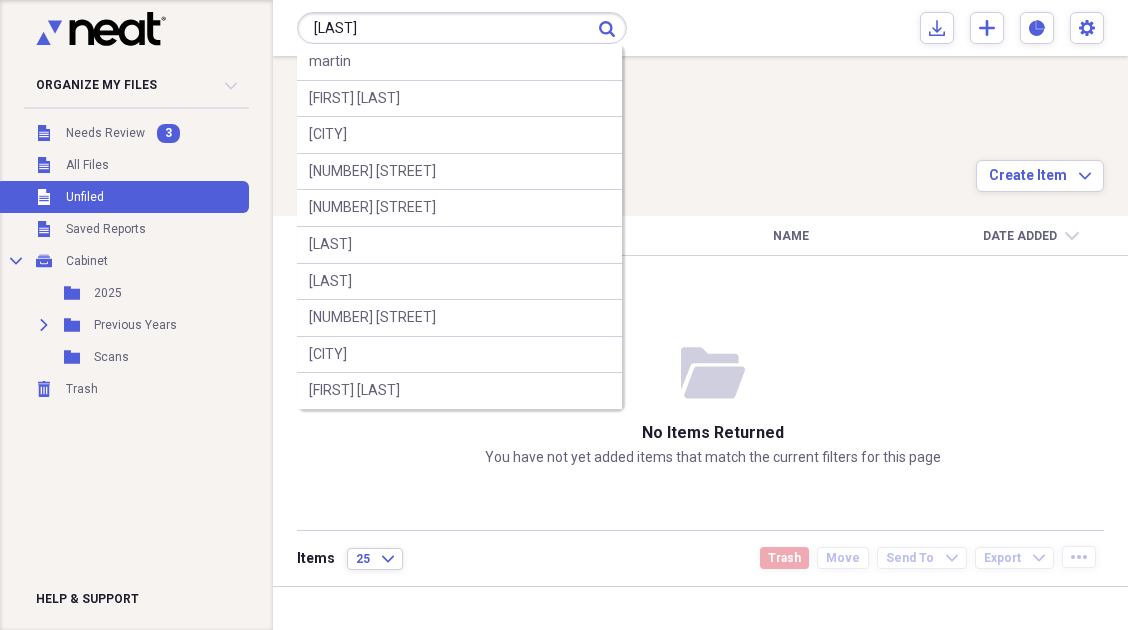 type on "[LAST]" 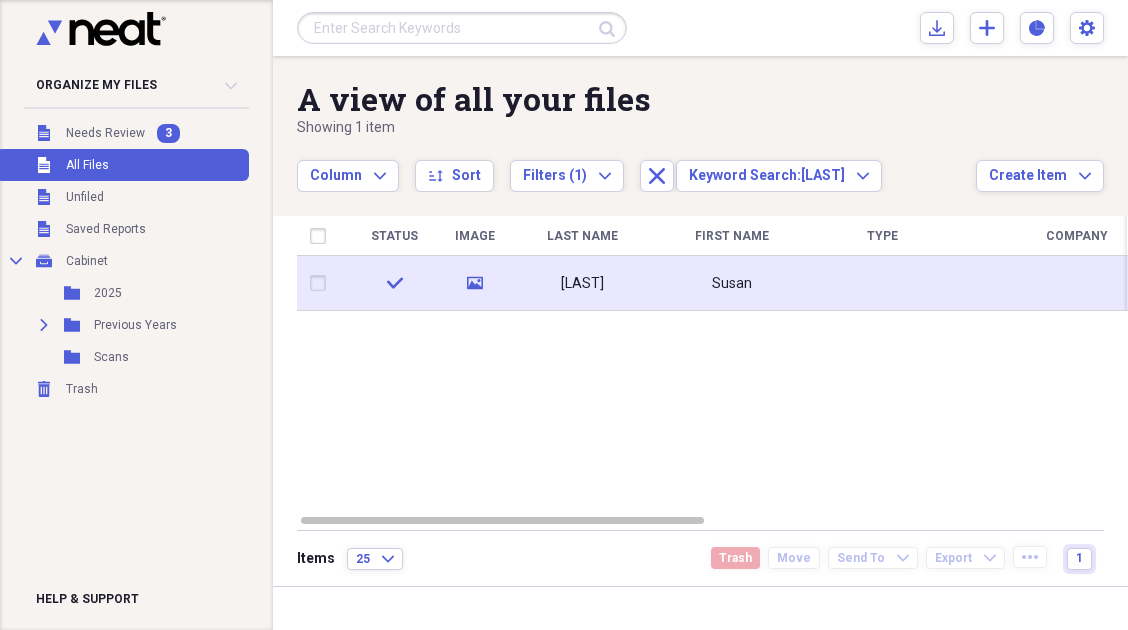 click on "[LAST]" at bounding box center (582, 283) 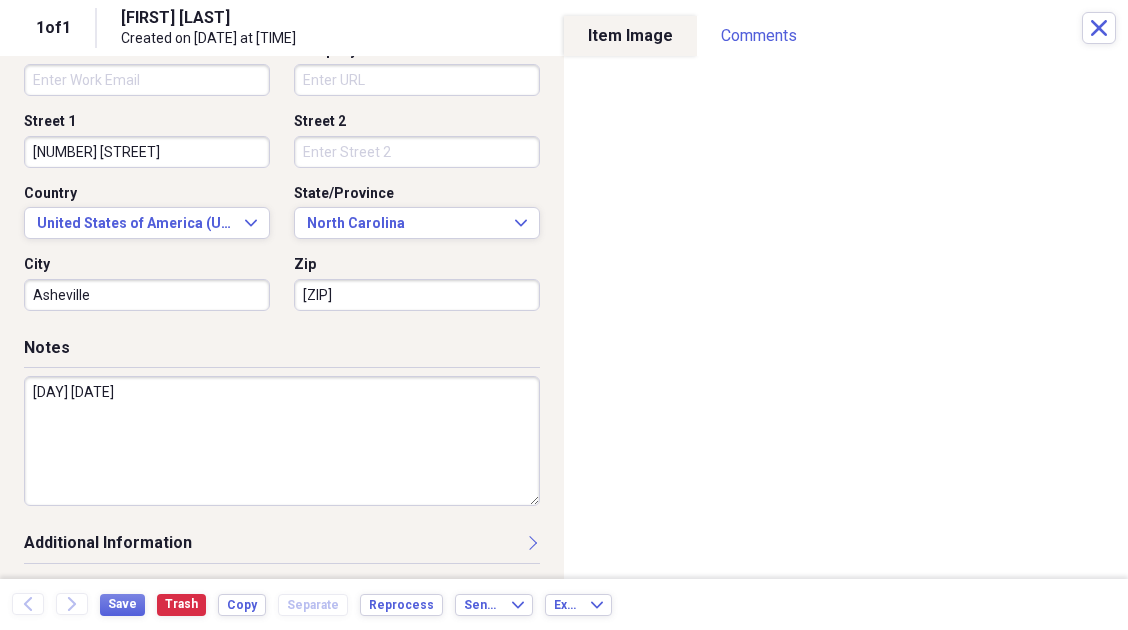 scroll, scrollTop: 592, scrollLeft: 0, axis: vertical 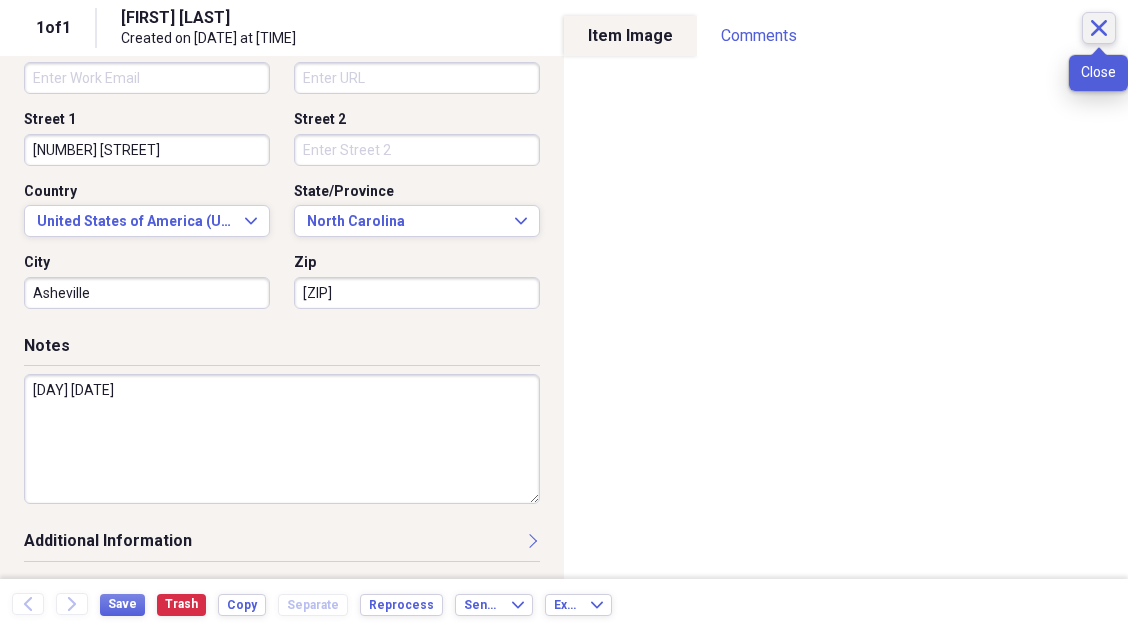 click on "Close" at bounding box center [1099, 28] 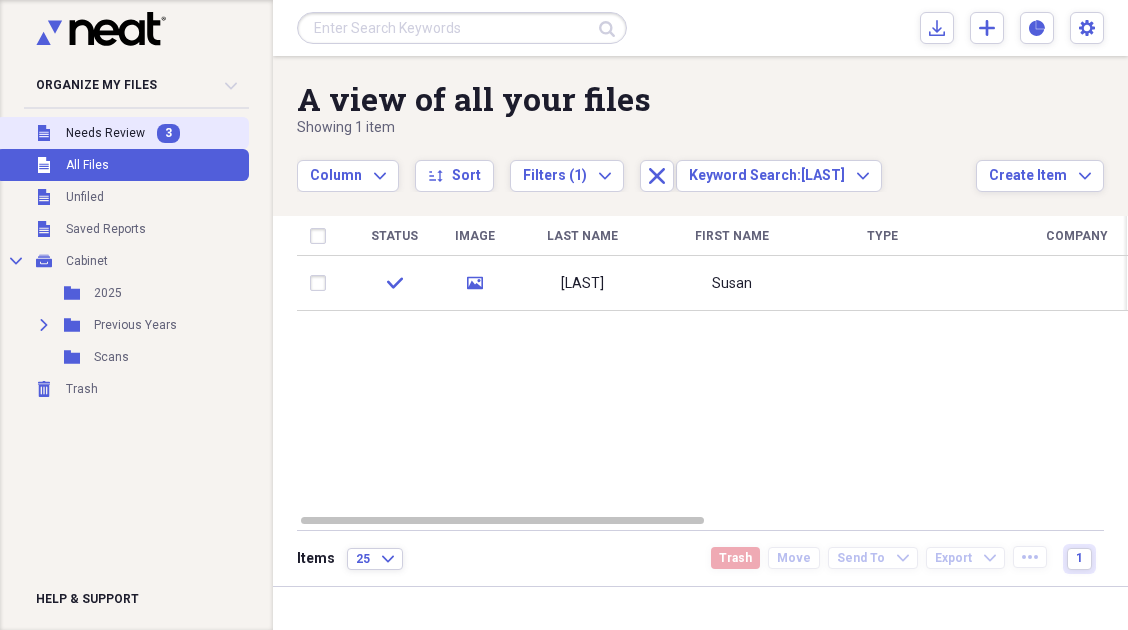 click on "Unfiled Needs Review 3" at bounding box center (122, 133) 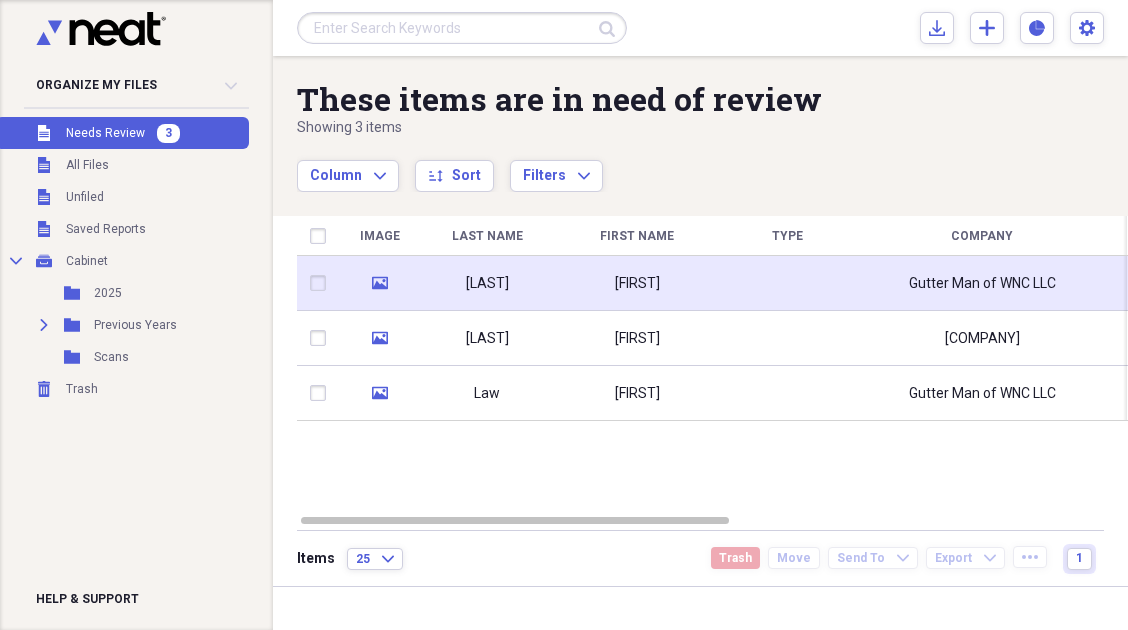 click on "[LAST]" at bounding box center (487, 283) 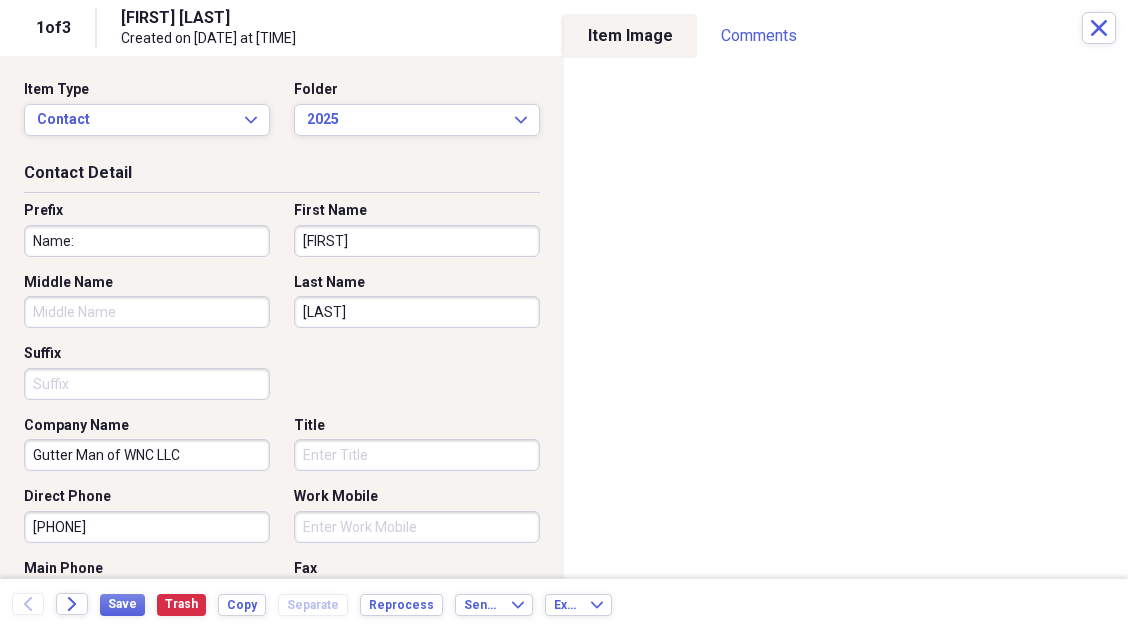 drag, startPoint x: 127, startPoint y: 242, endPoint x: 0, endPoint y: 229, distance: 127.66362 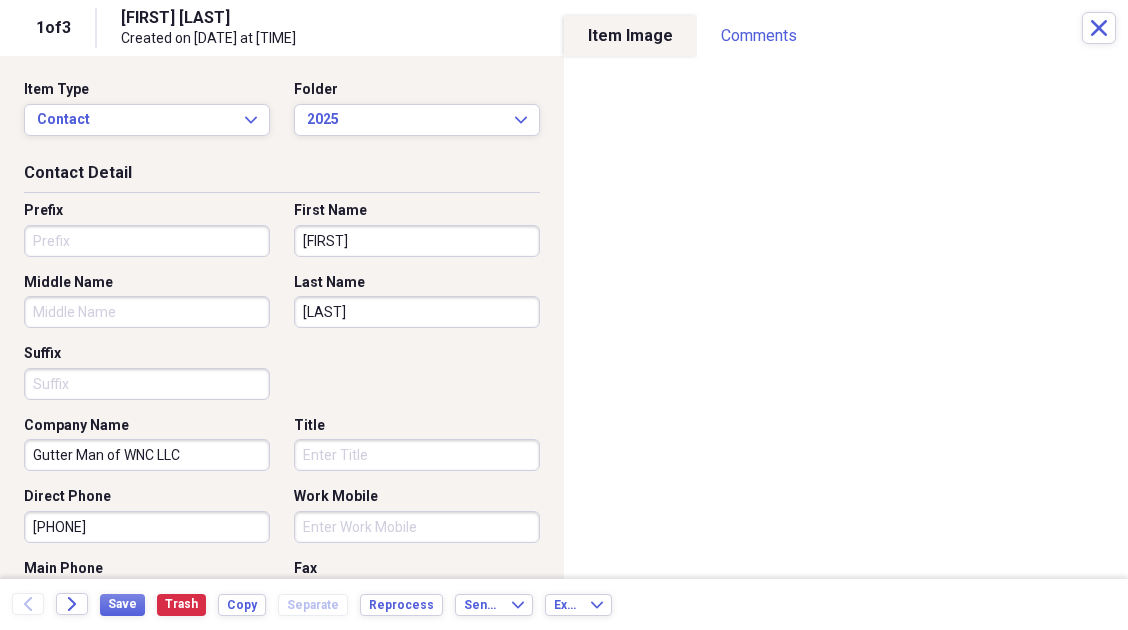 type 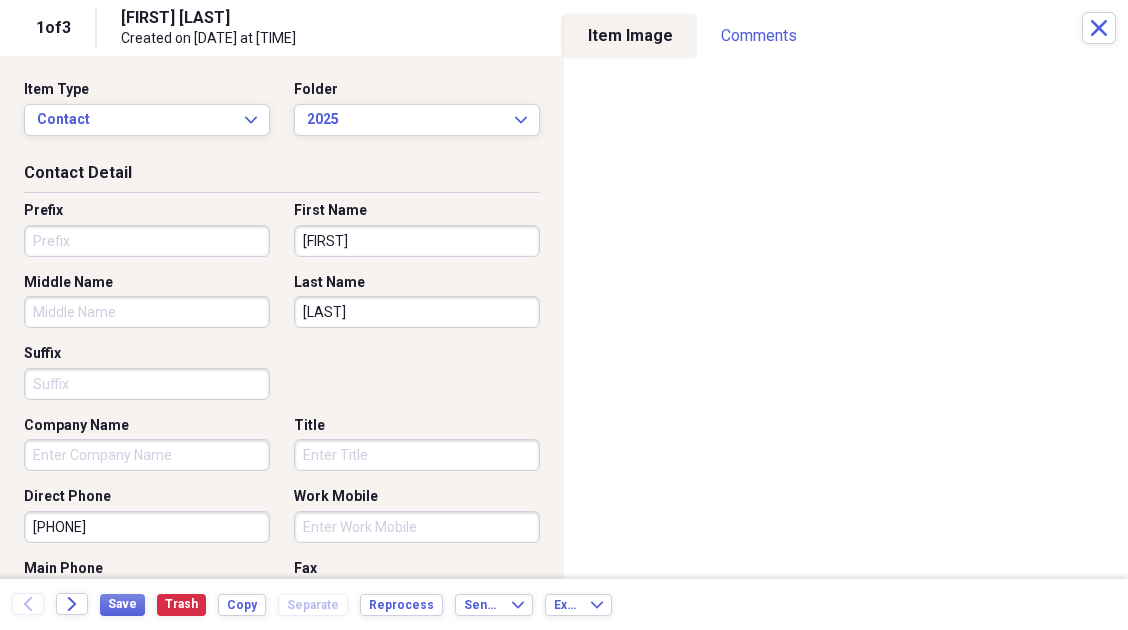 type 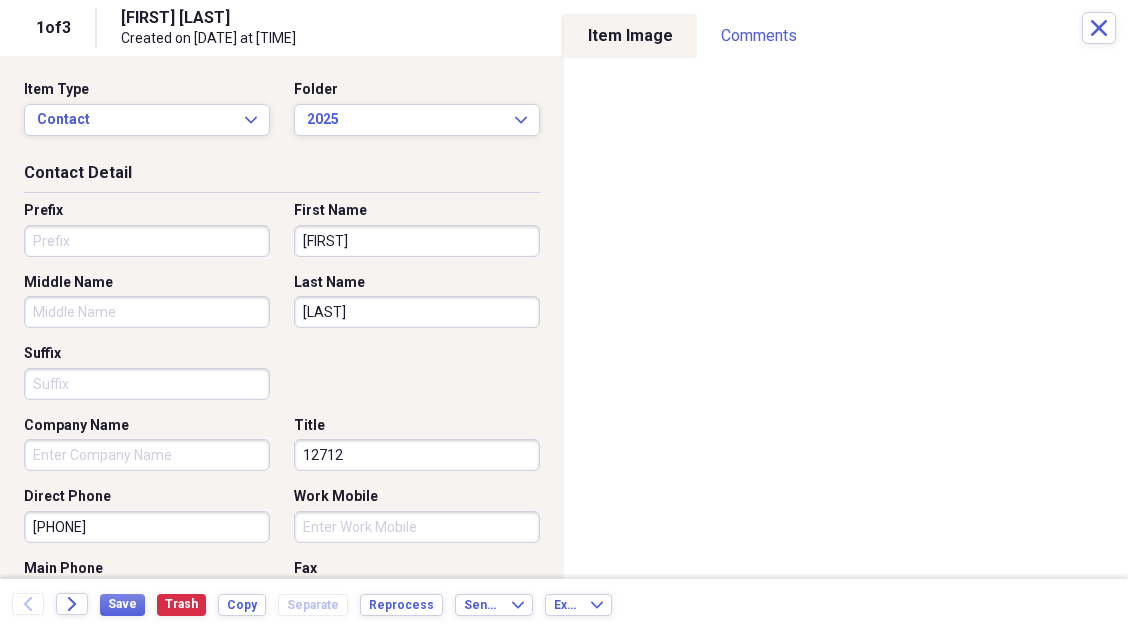 scroll, scrollTop: 333, scrollLeft: 0, axis: vertical 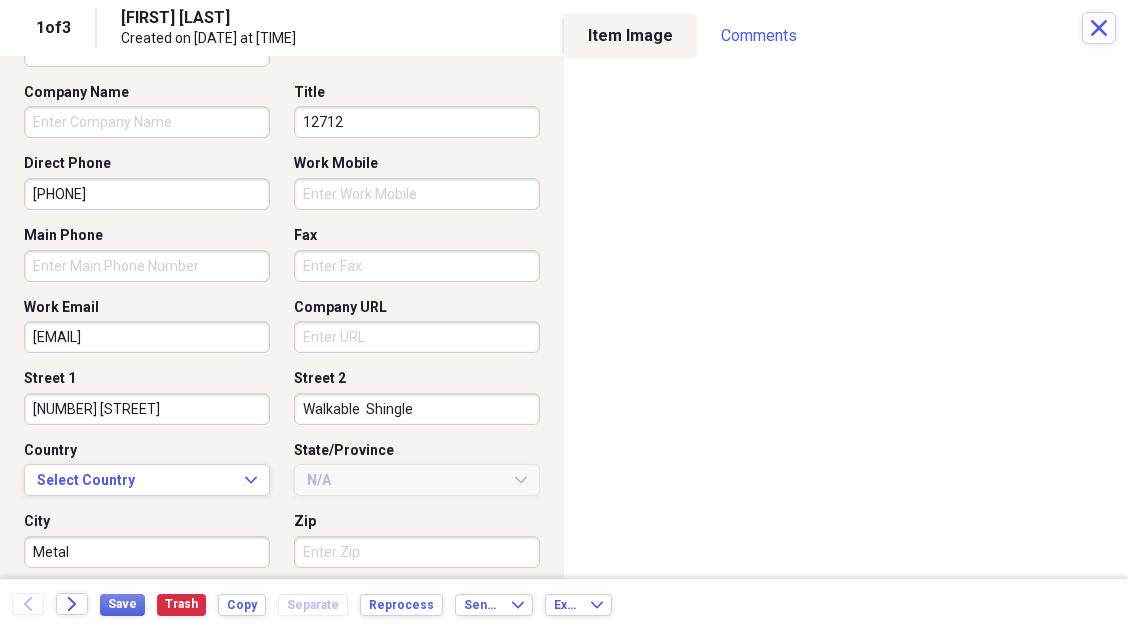 type on "12712" 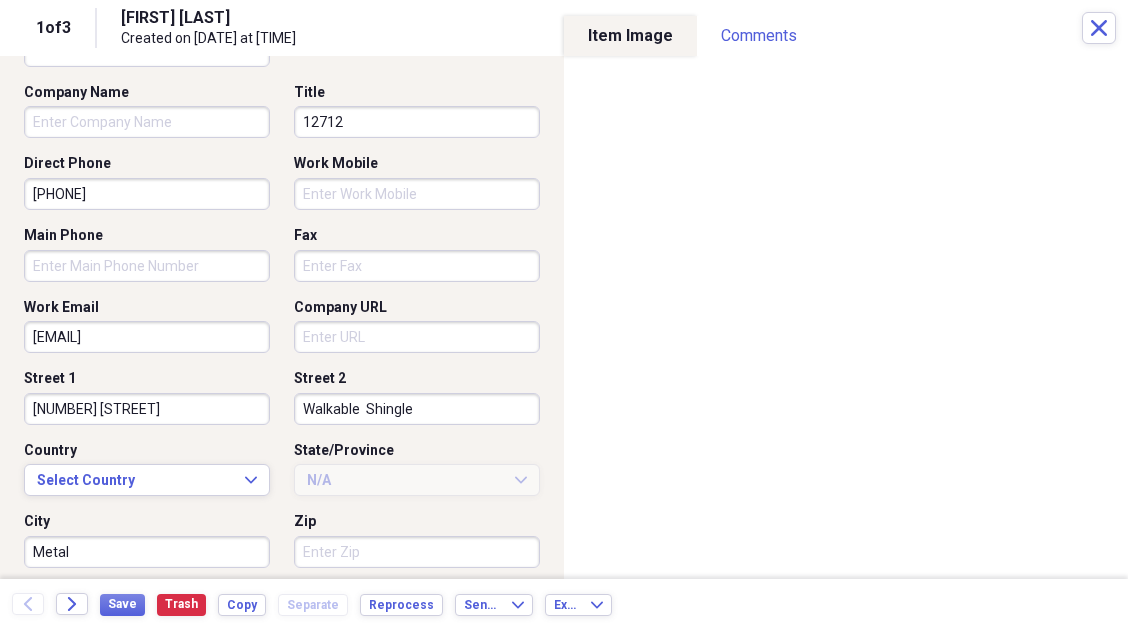 drag, startPoint x: 215, startPoint y: 417, endPoint x: 0, endPoint y: 415, distance: 215.00931 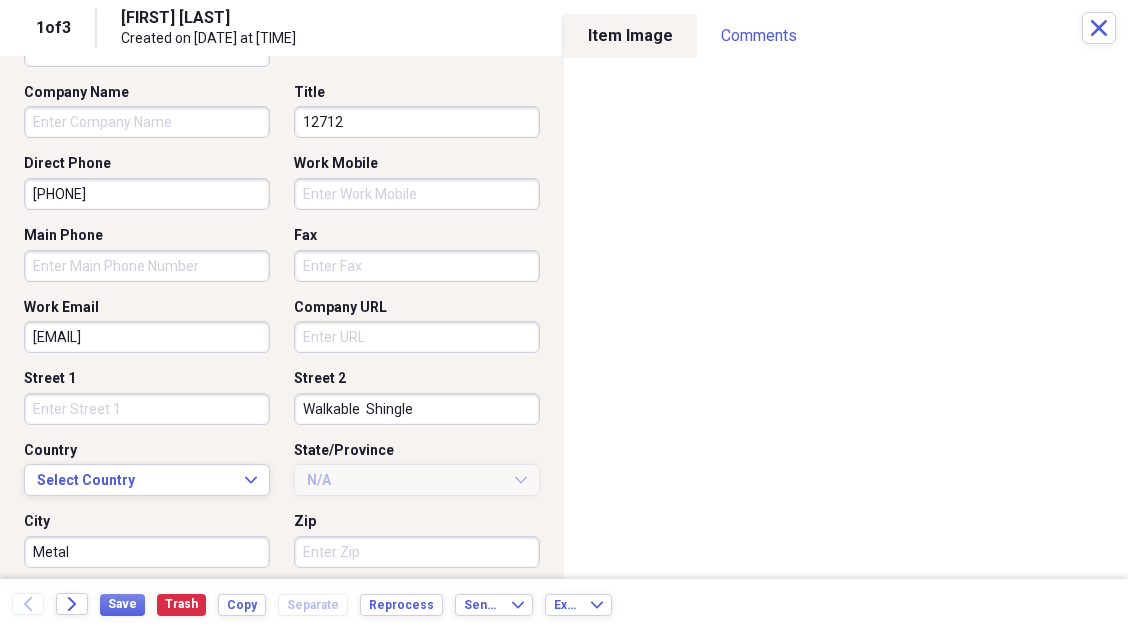 type 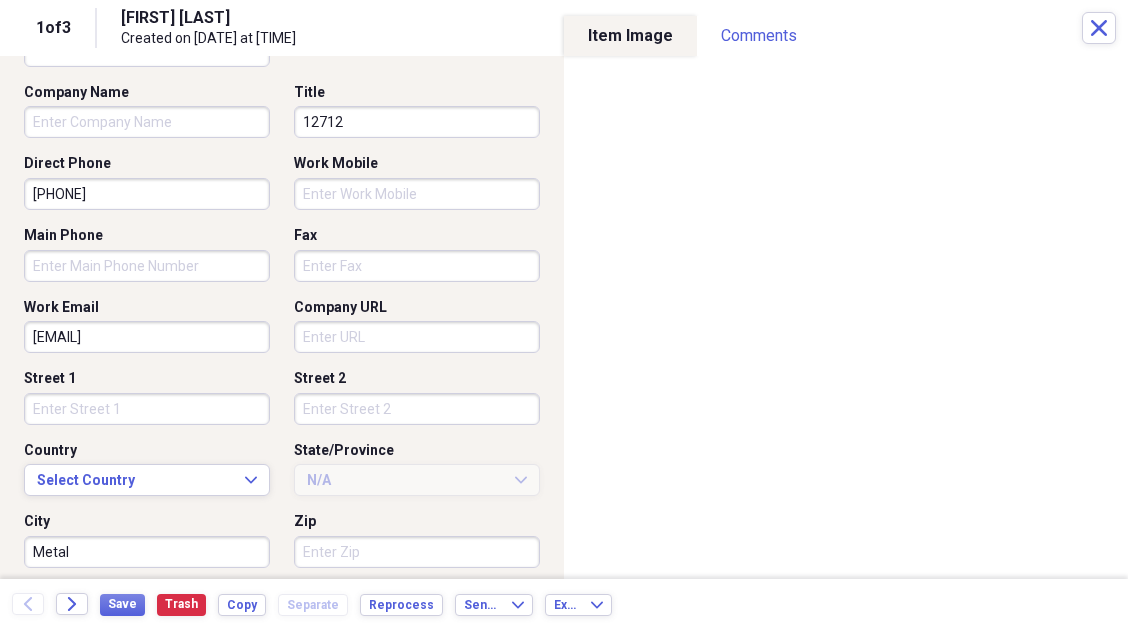 type 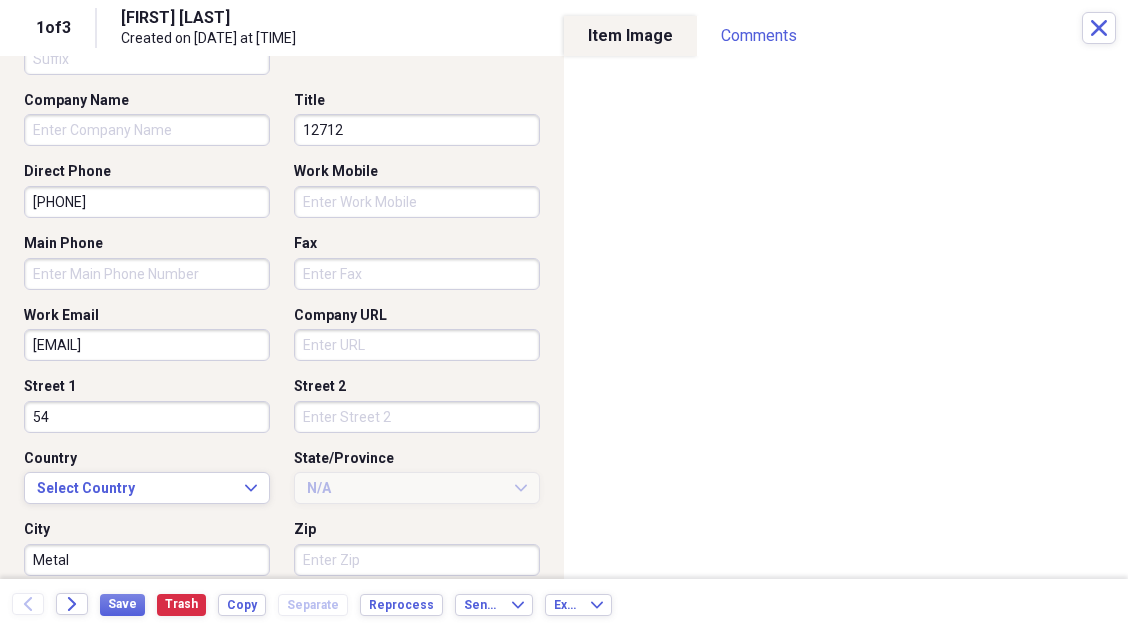 scroll, scrollTop: 392, scrollLeft: 0, axis: vertical 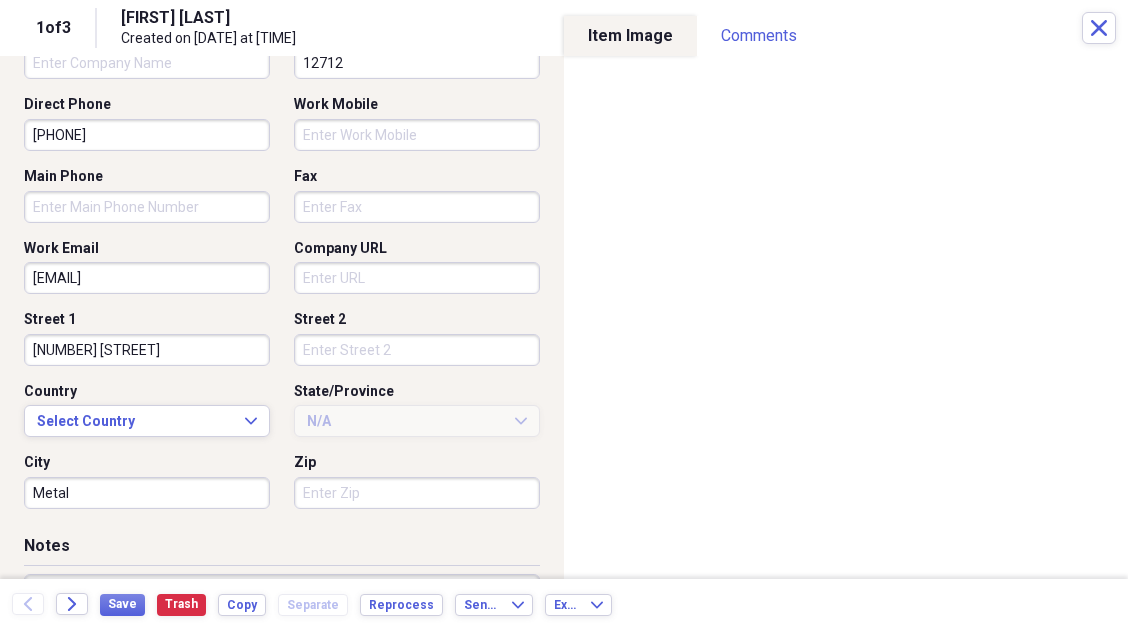 type on "[NUMBER] [STREET]" 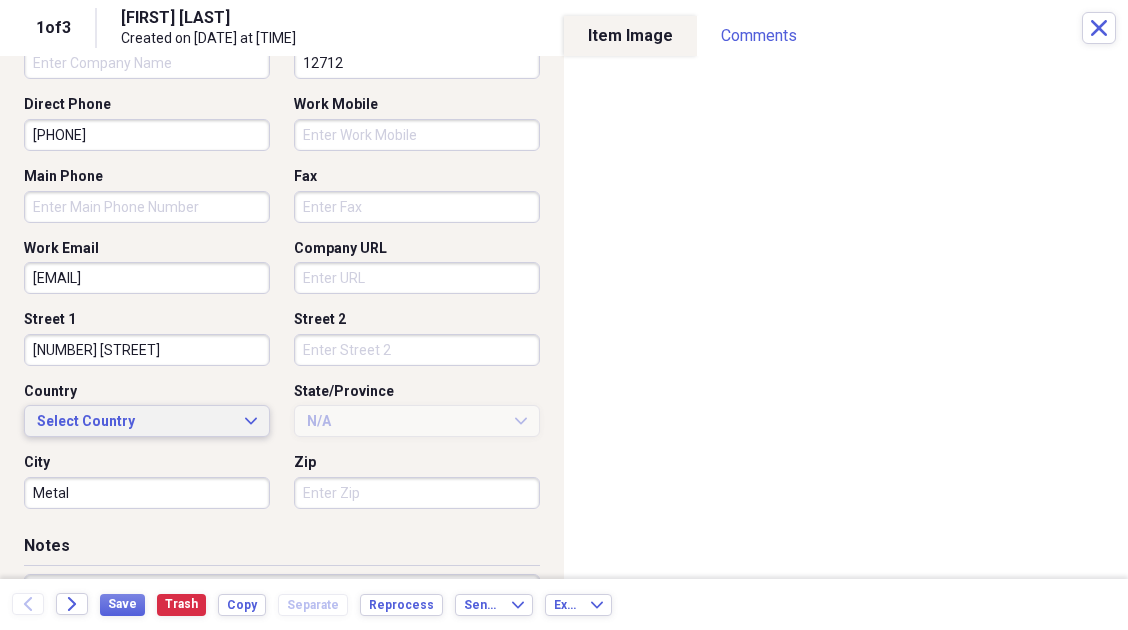 type 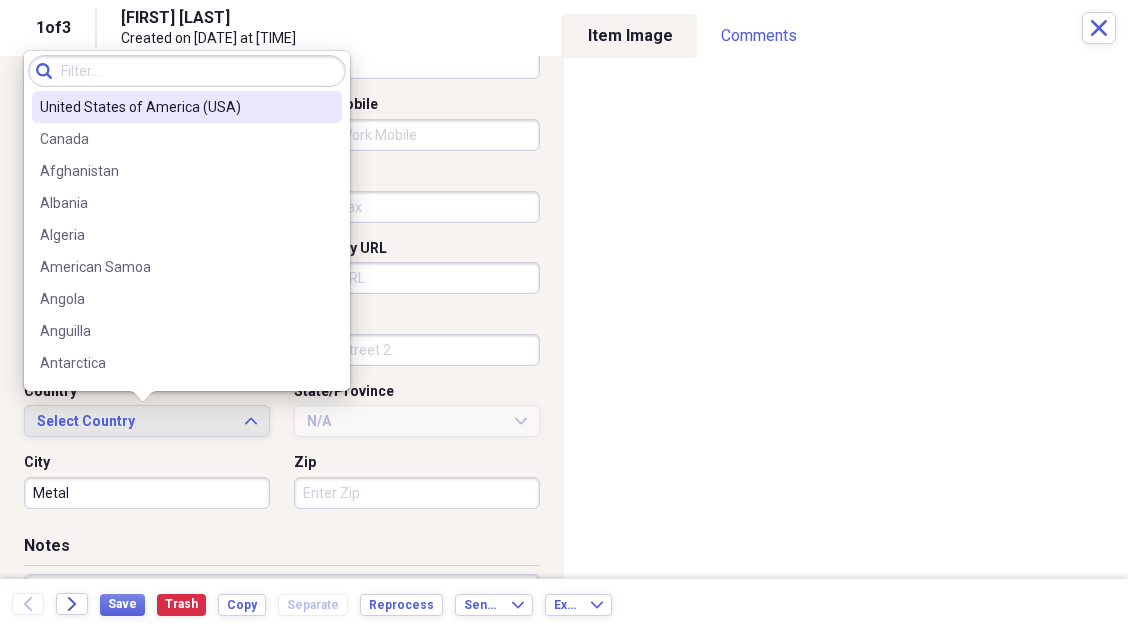 click on "United States of America (USA)" at bounding box center [175, 107] 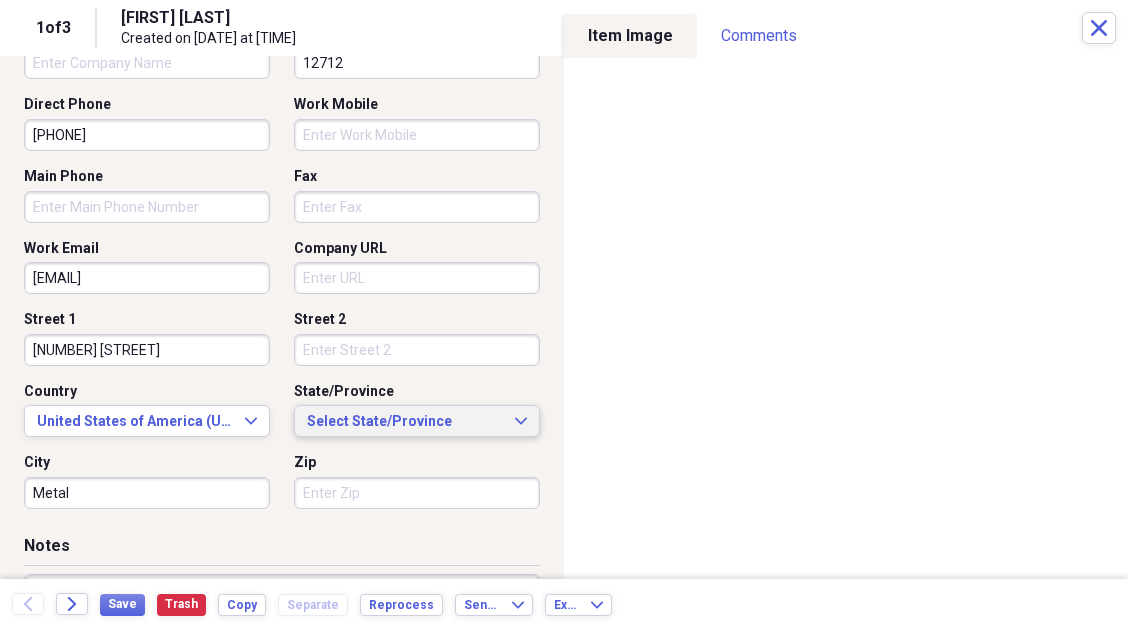 type 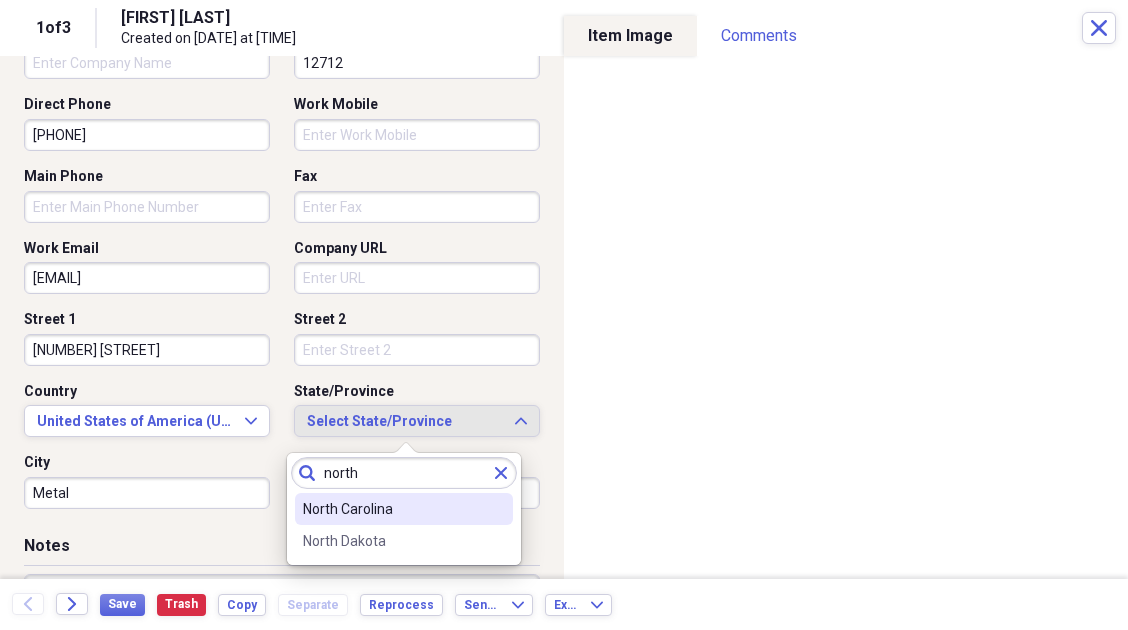 type on "north" 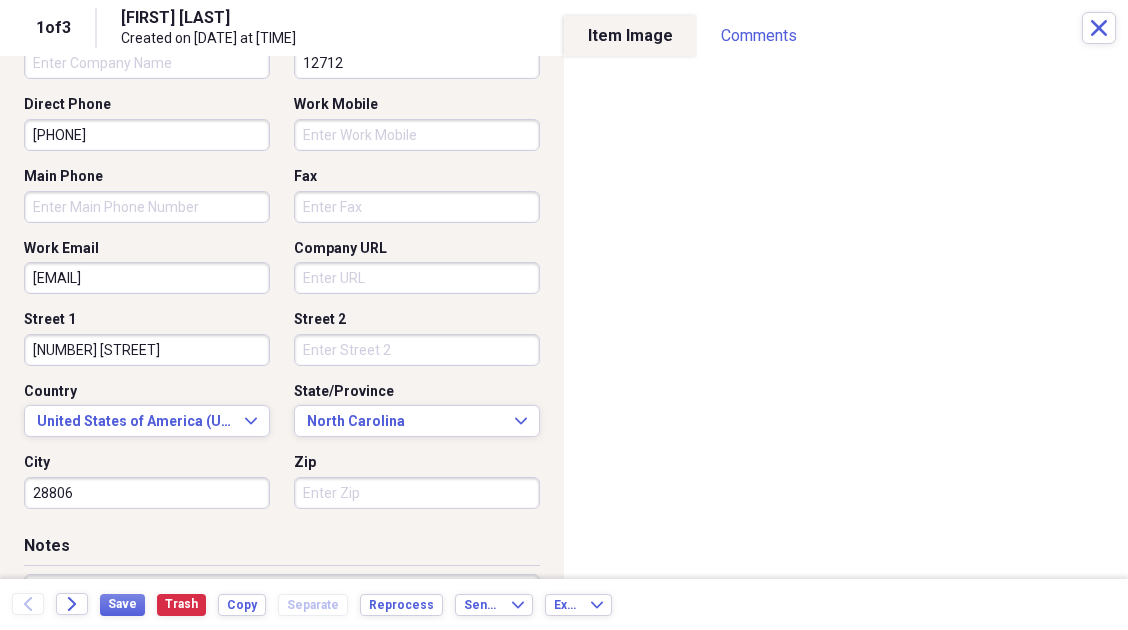 type on "28806" 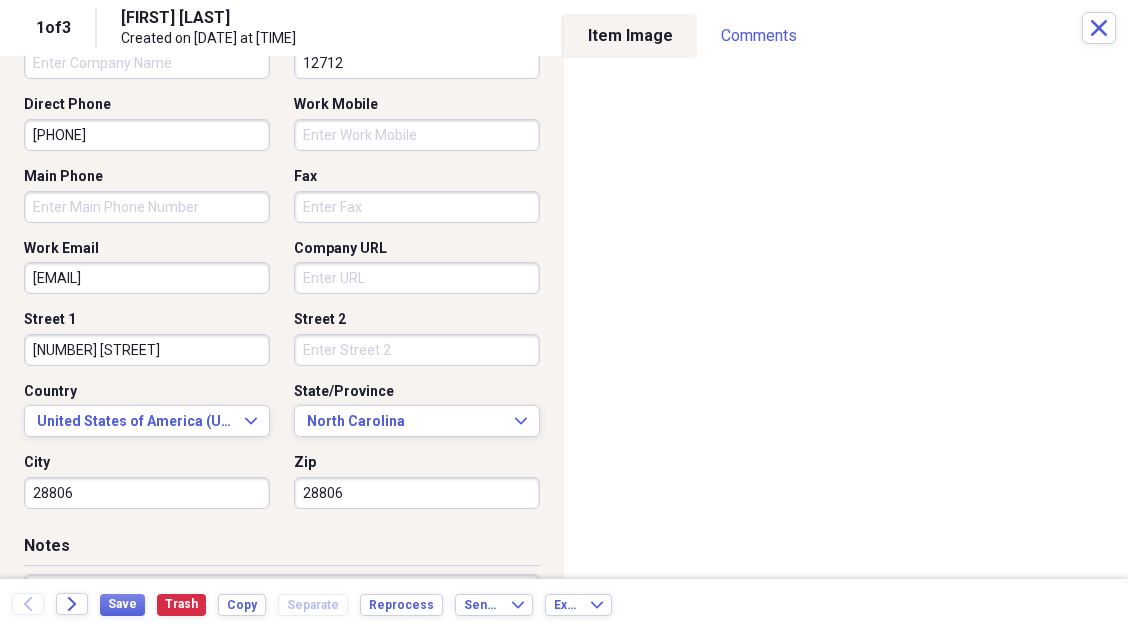 type on "28806" 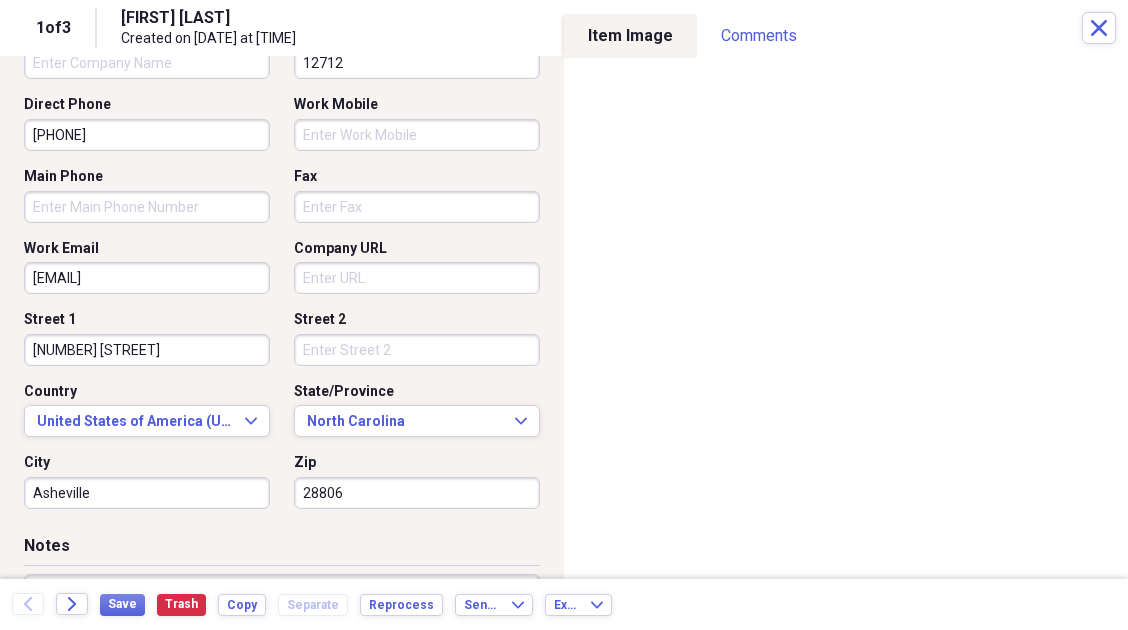 type on "Asheville" 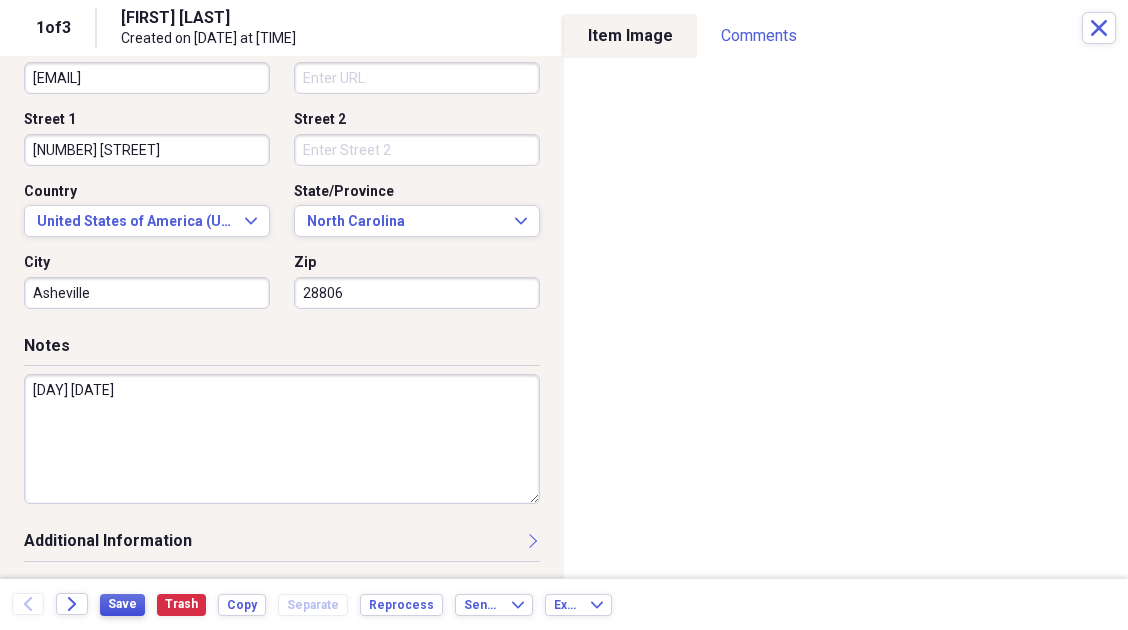 type on "[DAY] [DATE]" 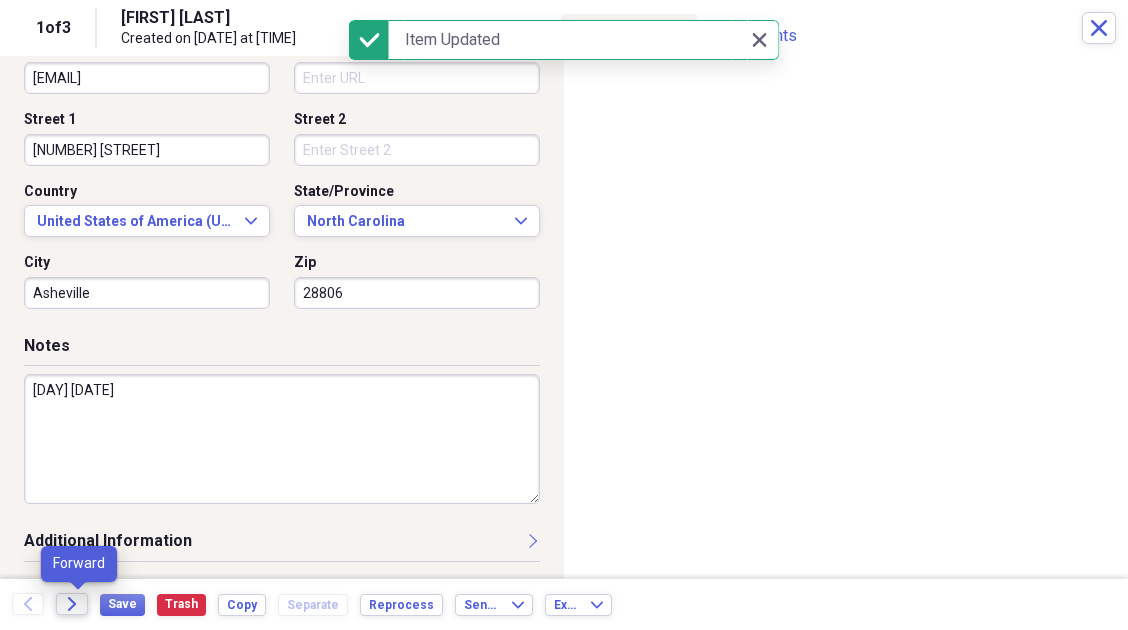 click 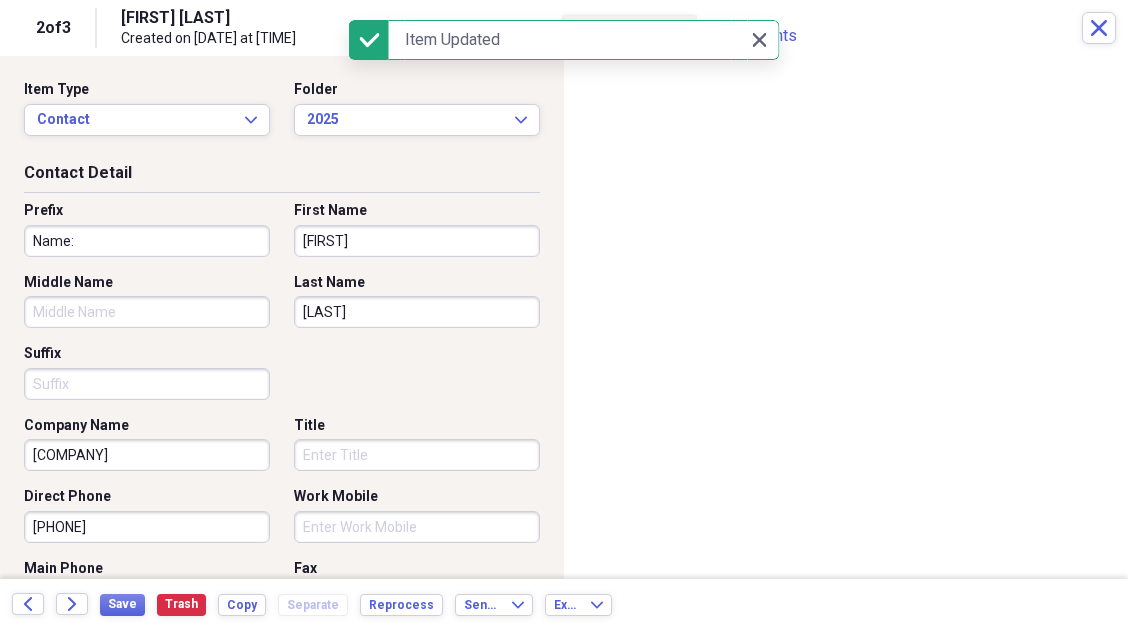 drag, startPoint x: 237, startPoint y: 460, endPoint x: 8, endPoint y: 448, distance: 229.3142 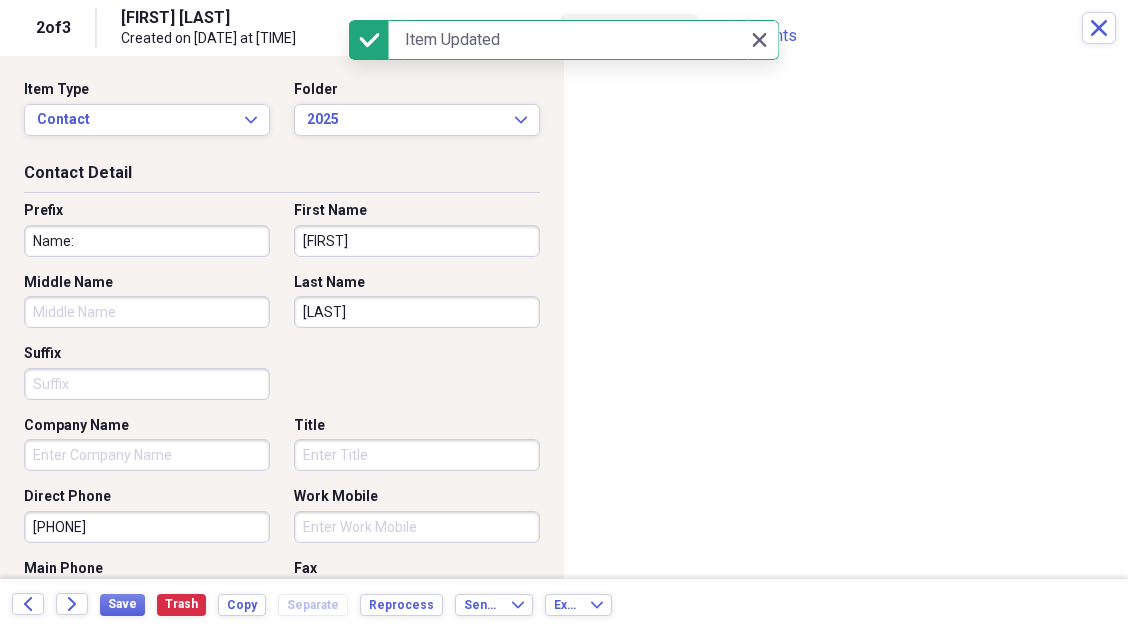 type 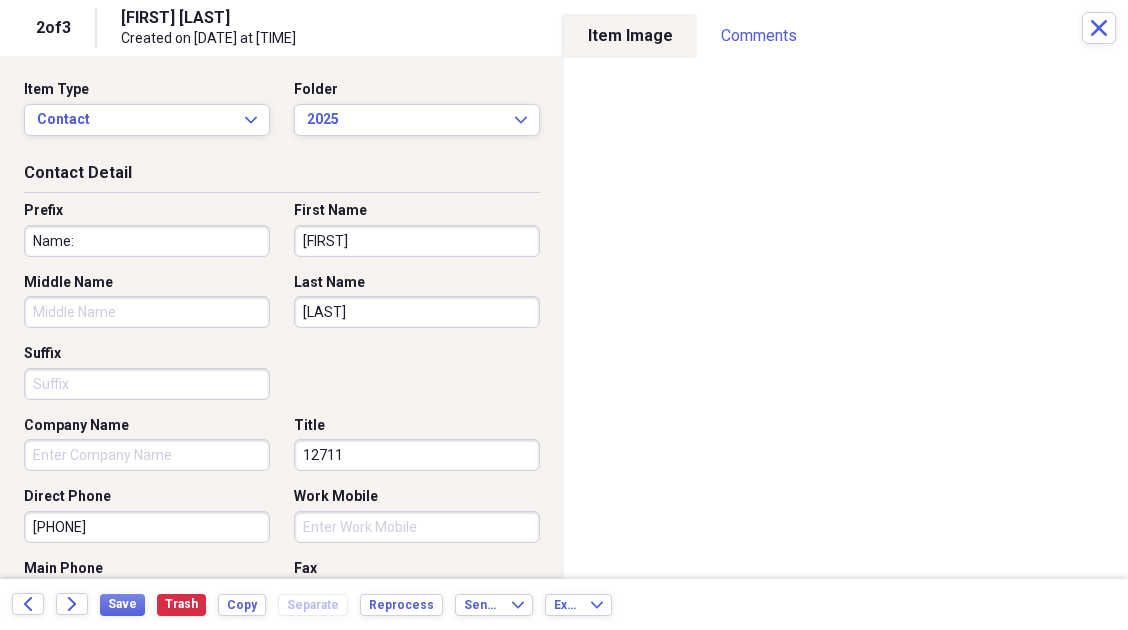 scroll, scrollTop: 266, scrollLeft: 0, axis: vertical 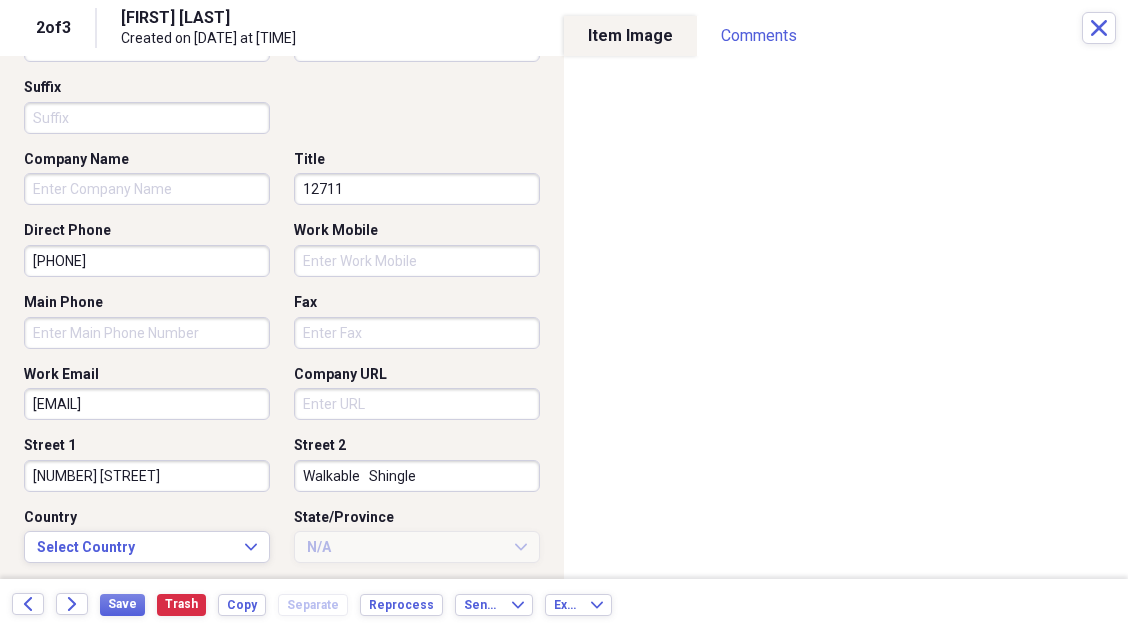type on "12711" 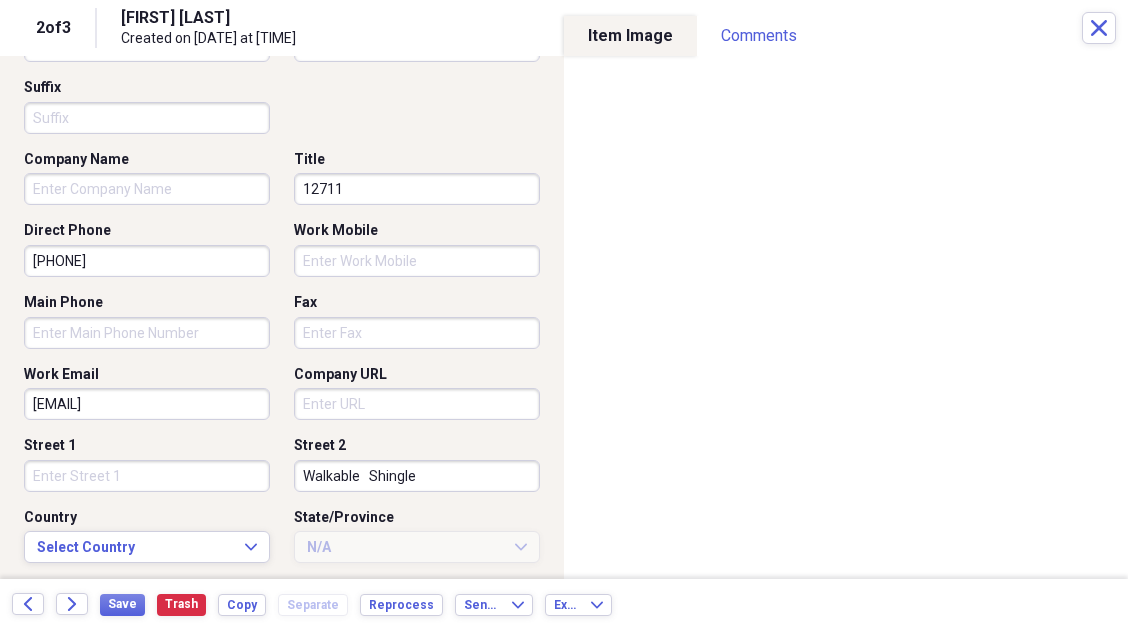 type 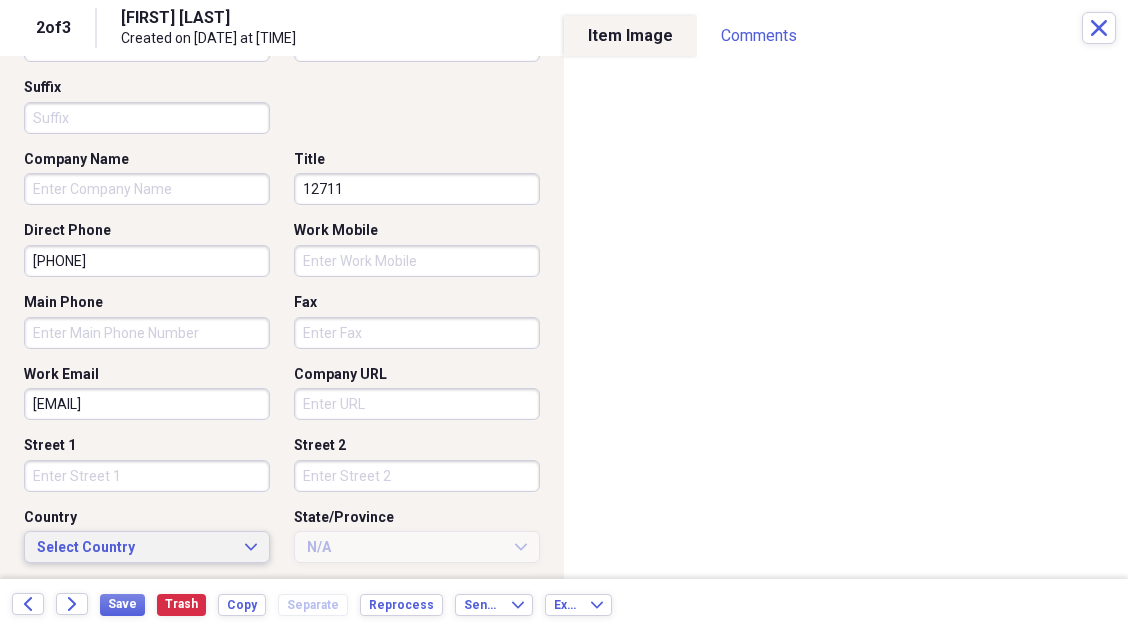 type 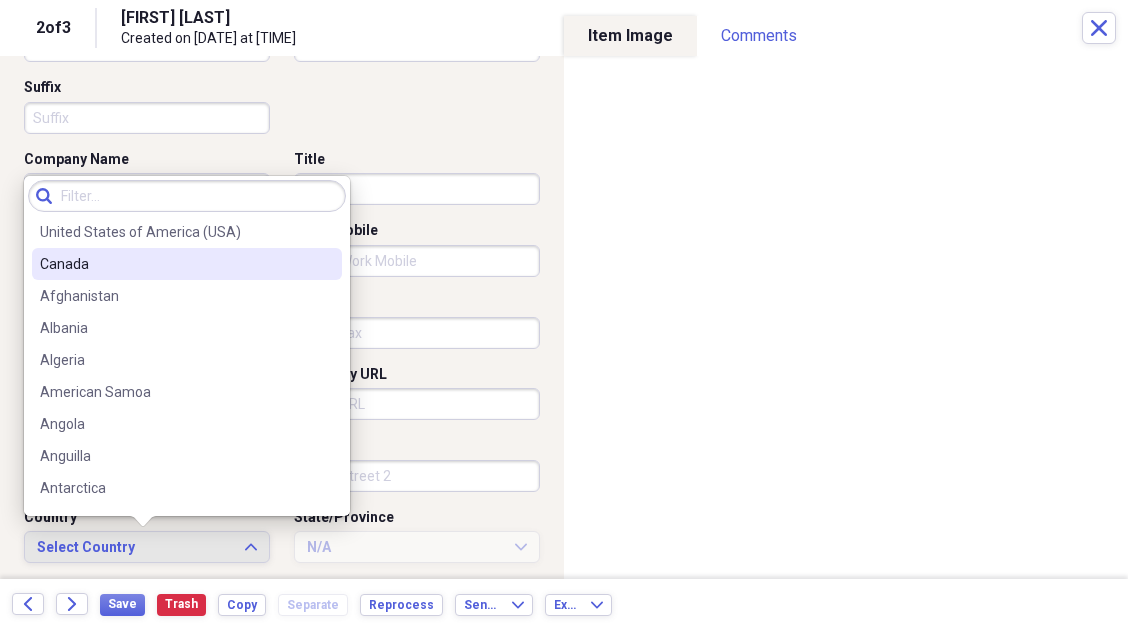 click on "United States of America (USA)" at bounding box center [187, 232] 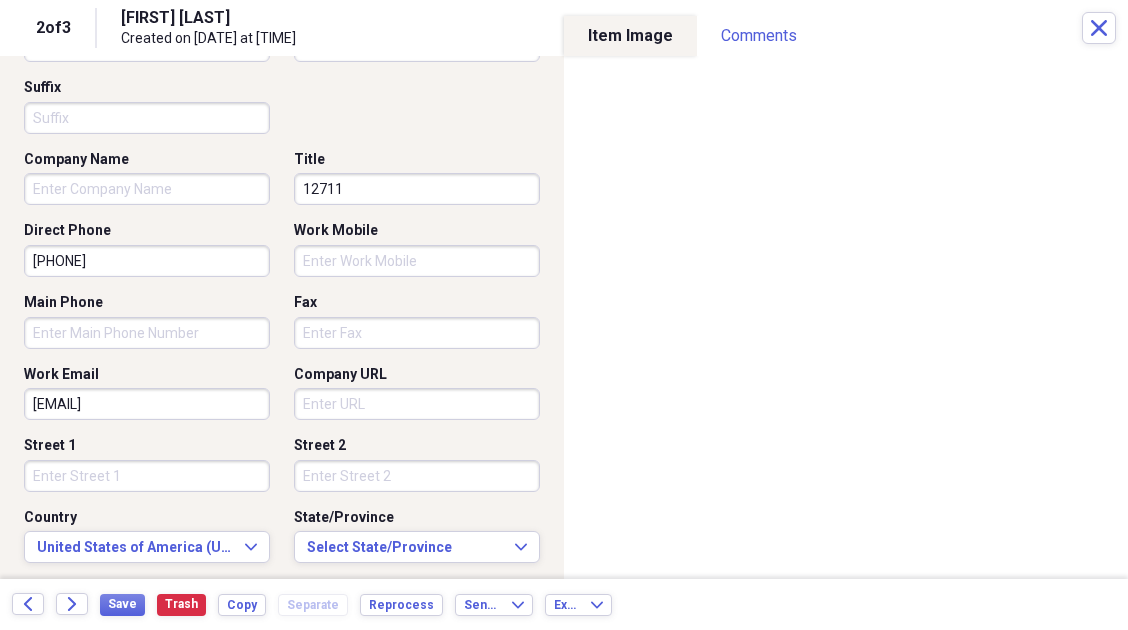 click on "Street 1" at bounding box center [147, 476] 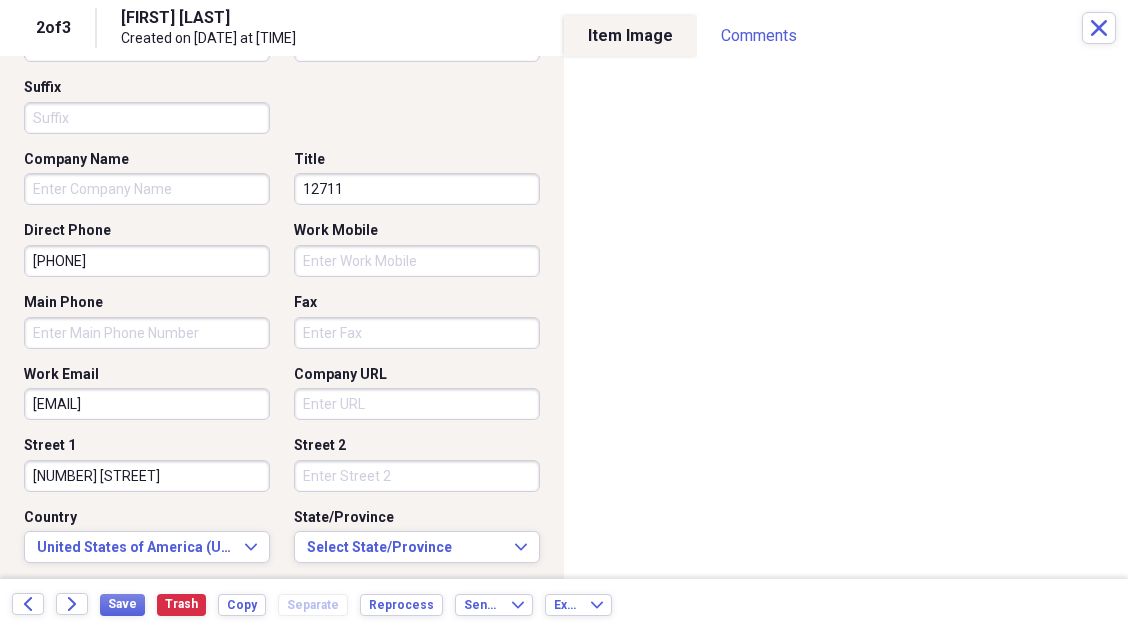 scroll, scrollTop: 533, scrollLeft: 0, axis: vertical 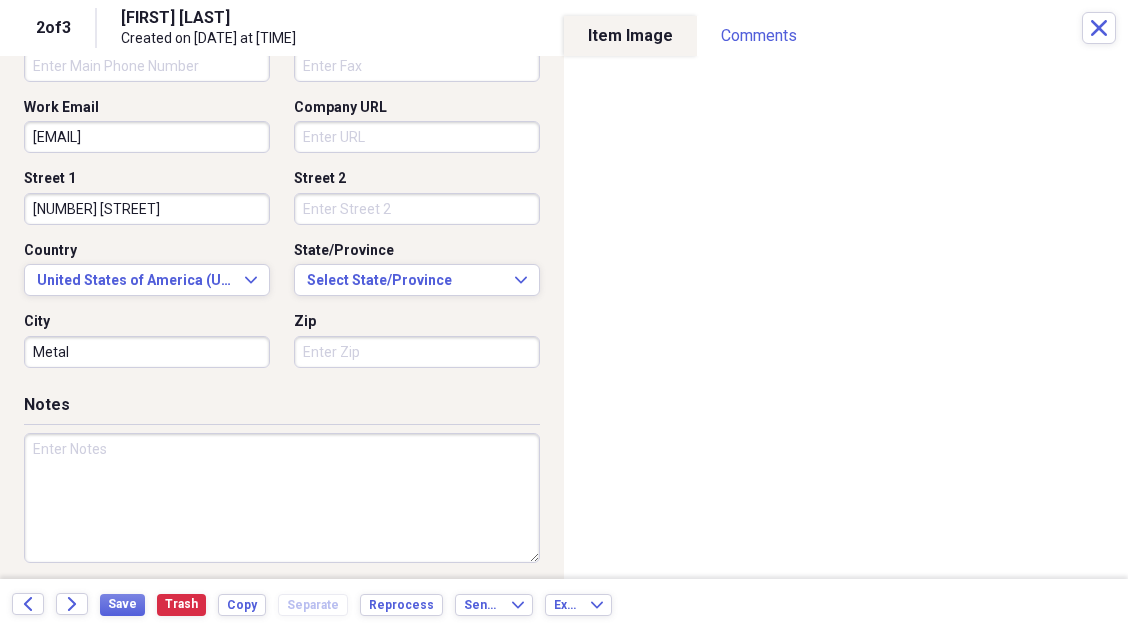 type on "[NUMBER] [STREET]" 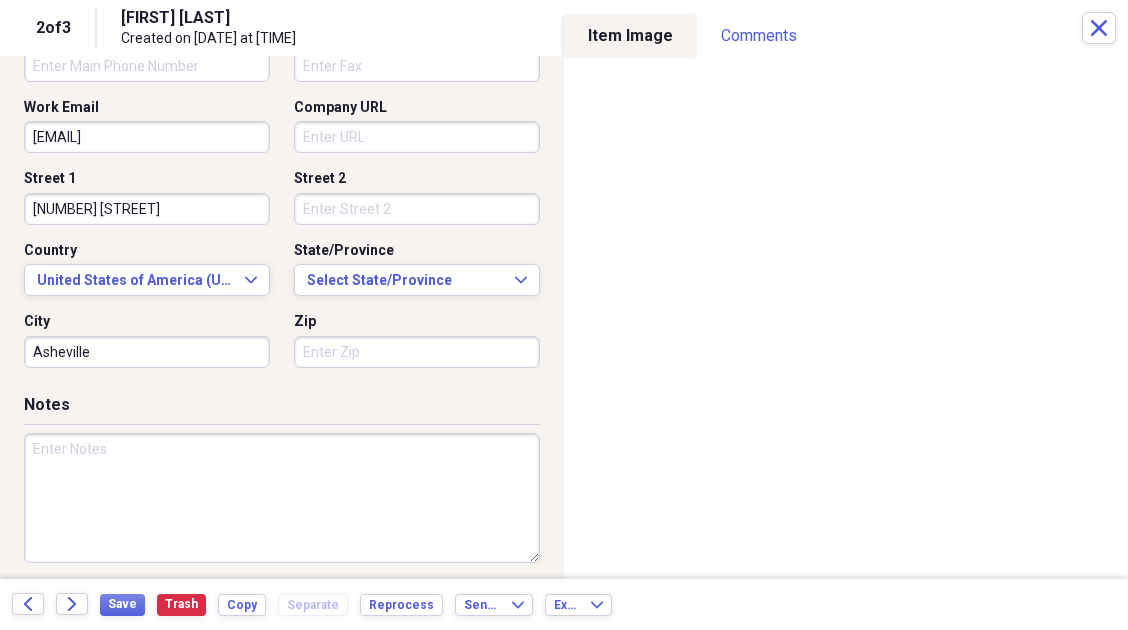 type on "Asheville" 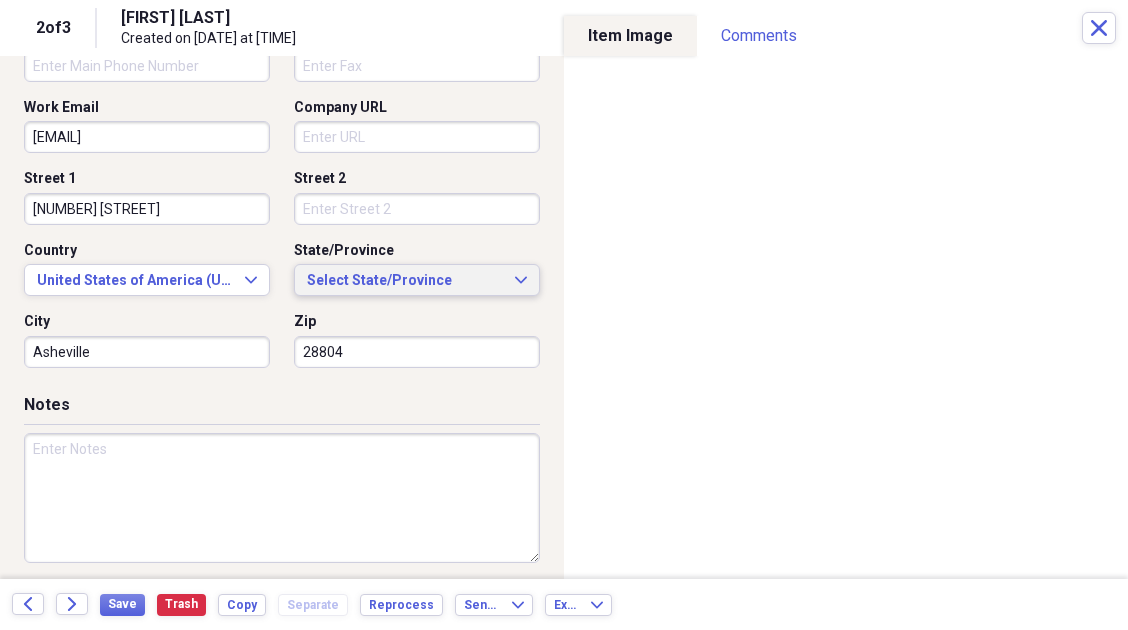 type on "28804" 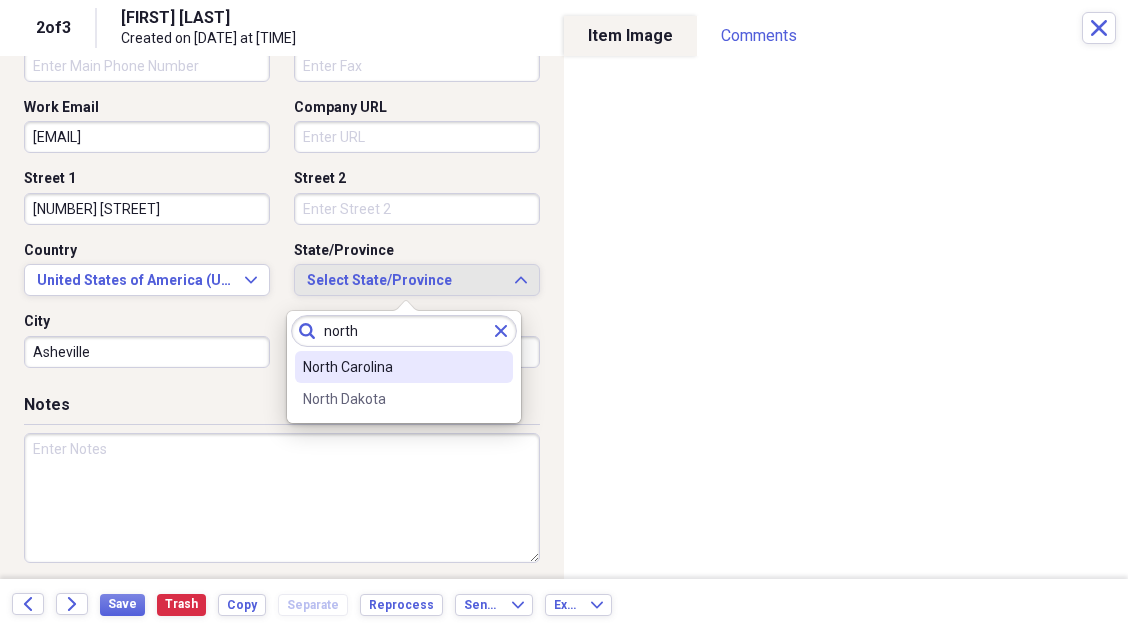 type on "north" 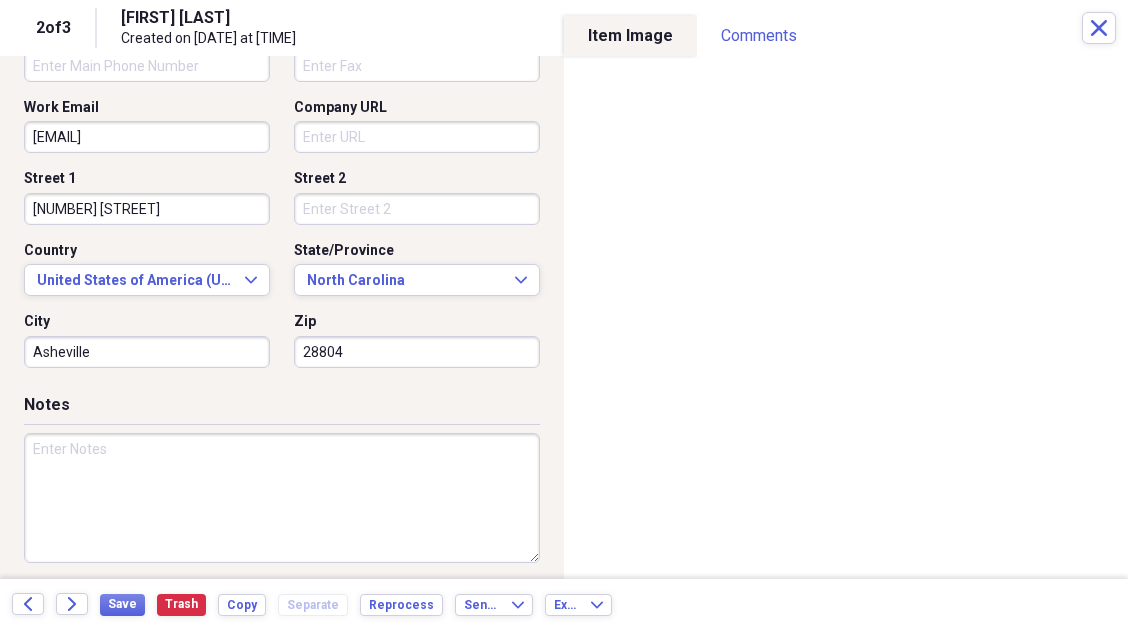 click at bounding box center (282, 498) 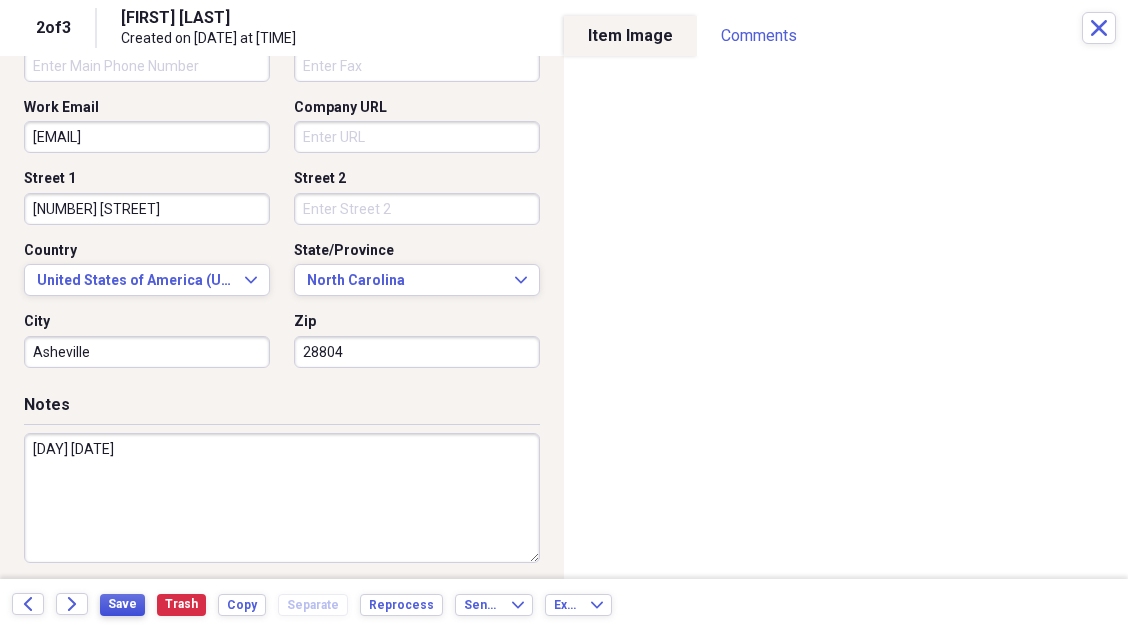 type on "[DAY] [DATE]" 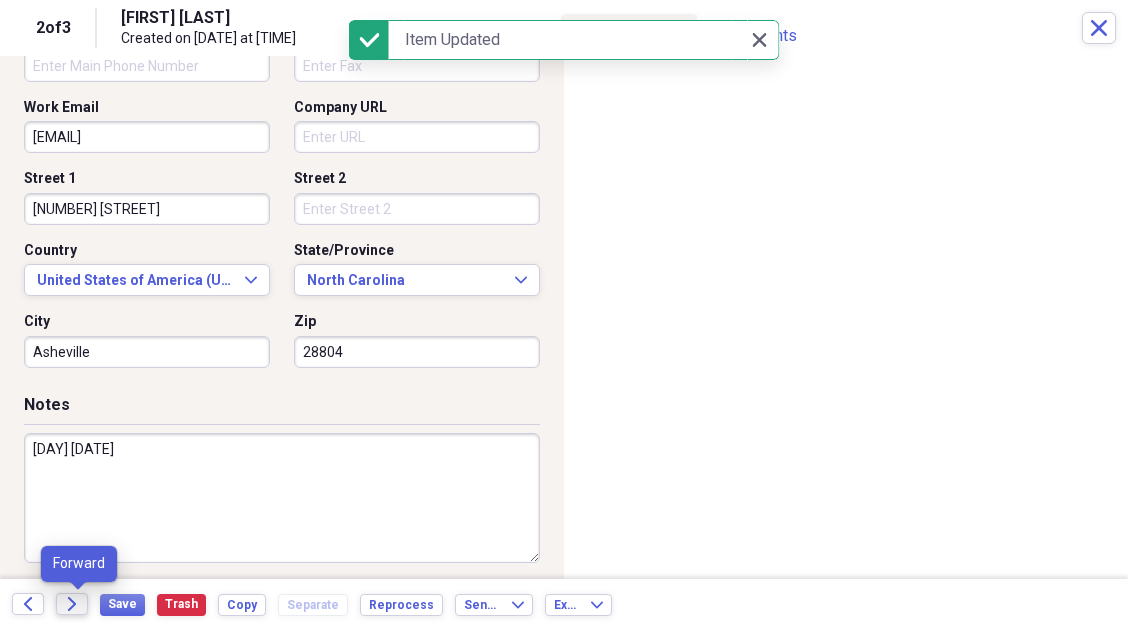 click on "Forward" at bounding box center (72, 604) 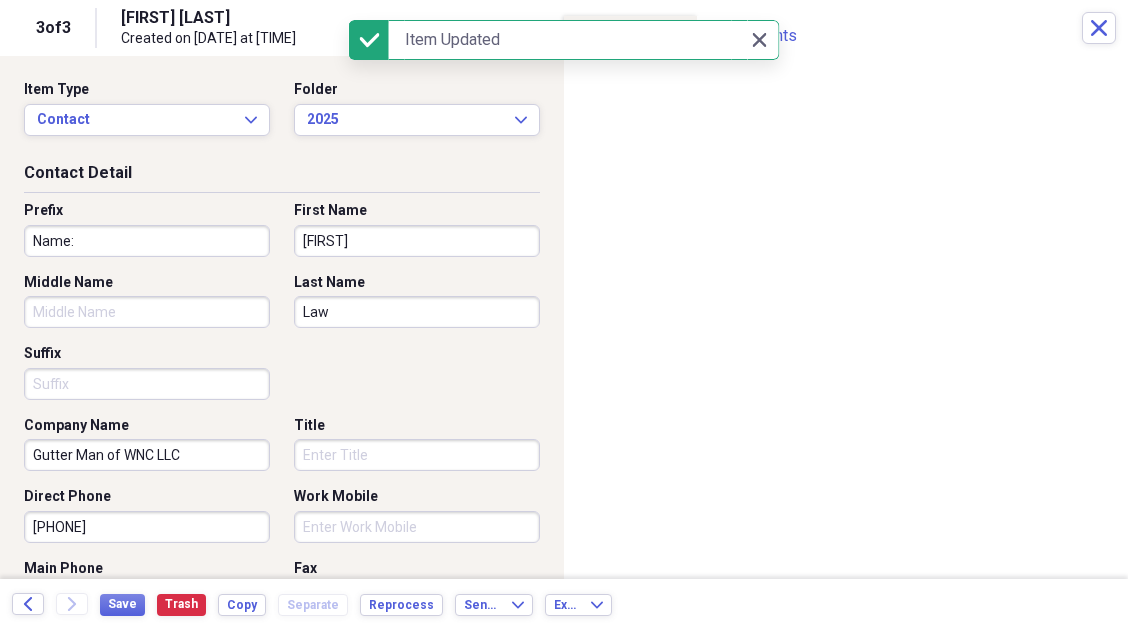 drag, startPoint x: 186, startPoint y: 237, endPoint x: 0, endPoint y: 242, distance: 186.0672 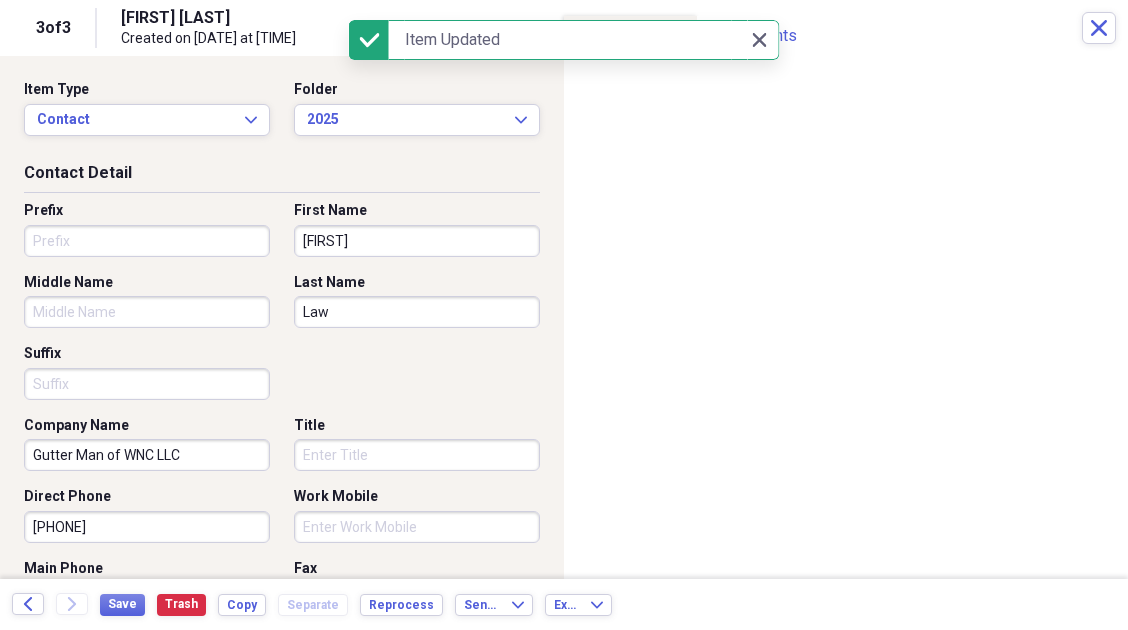 type 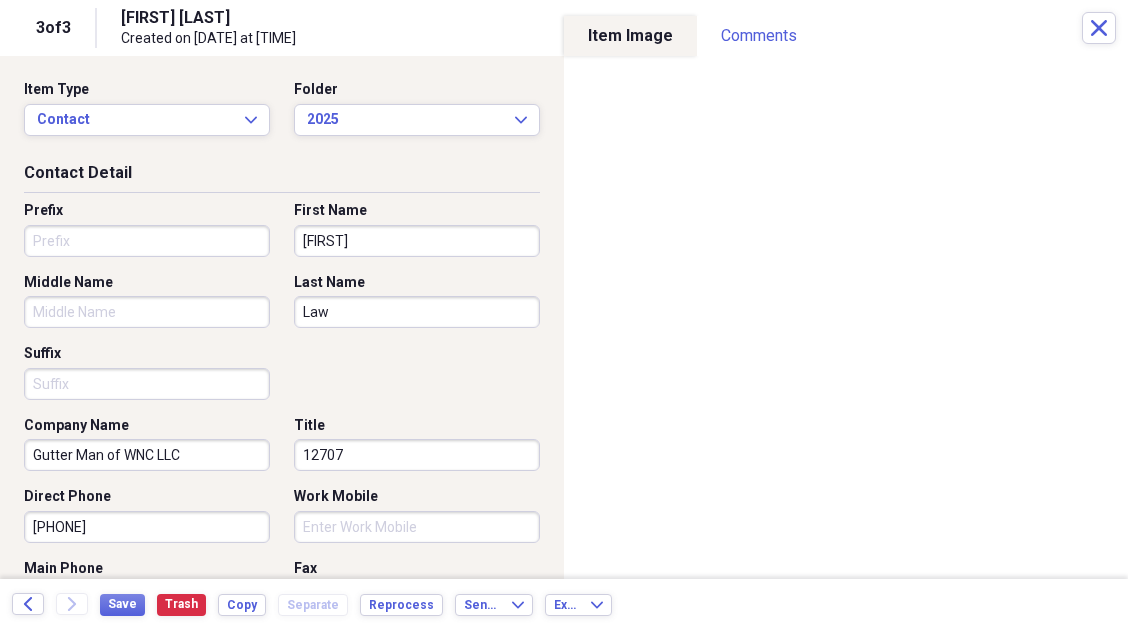 type on "12707" 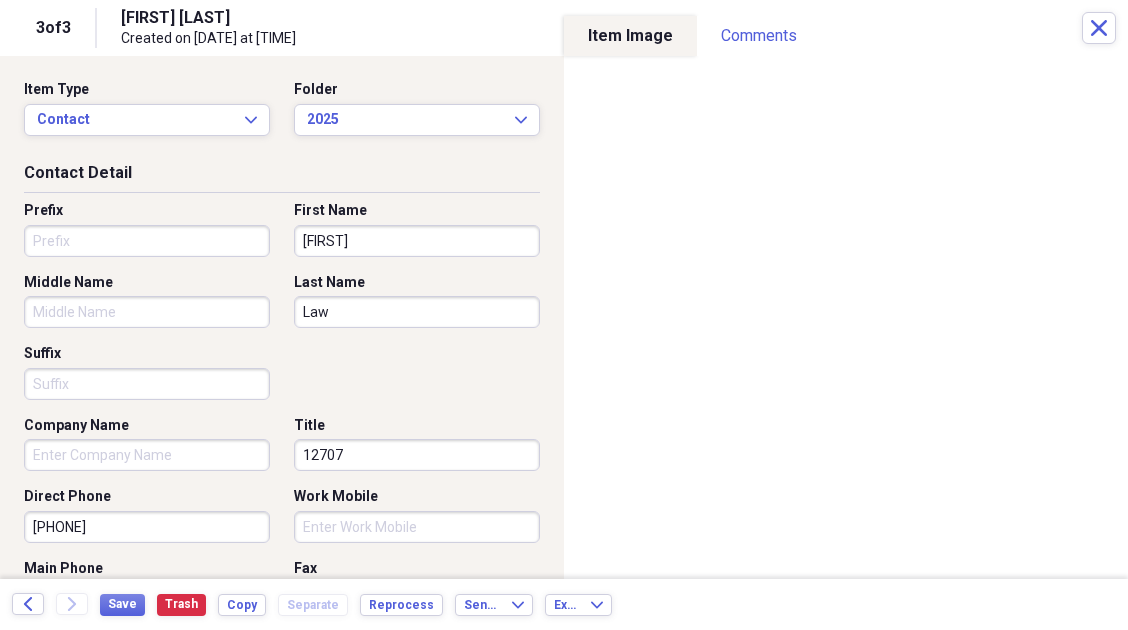 scroll, scrollTop: 266, scrollLeft: 0, axis: vertical 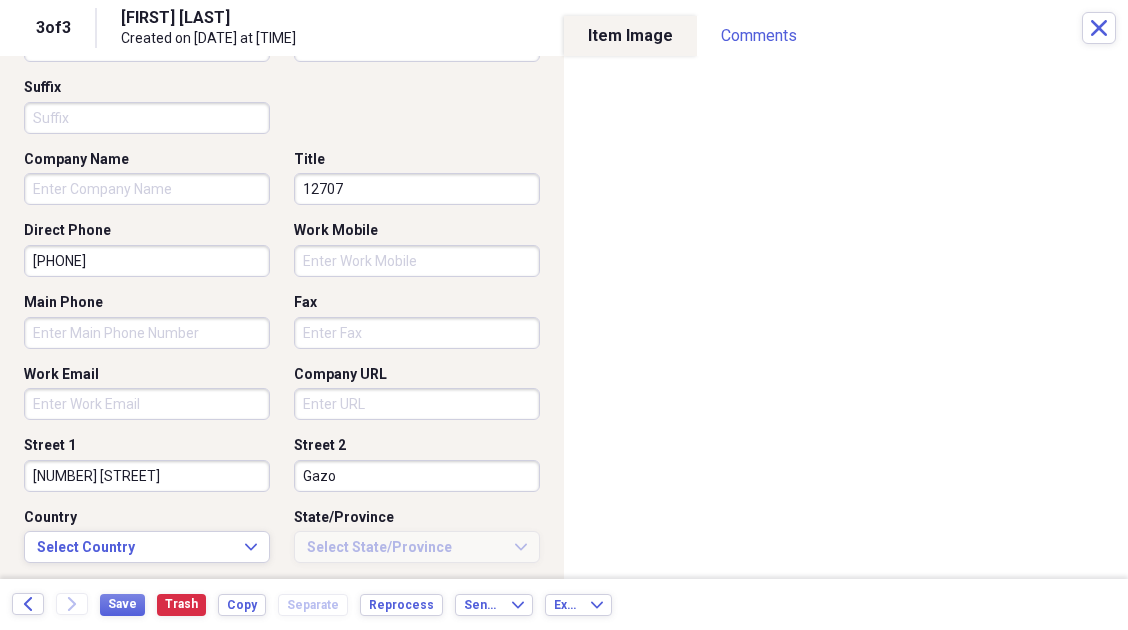 type 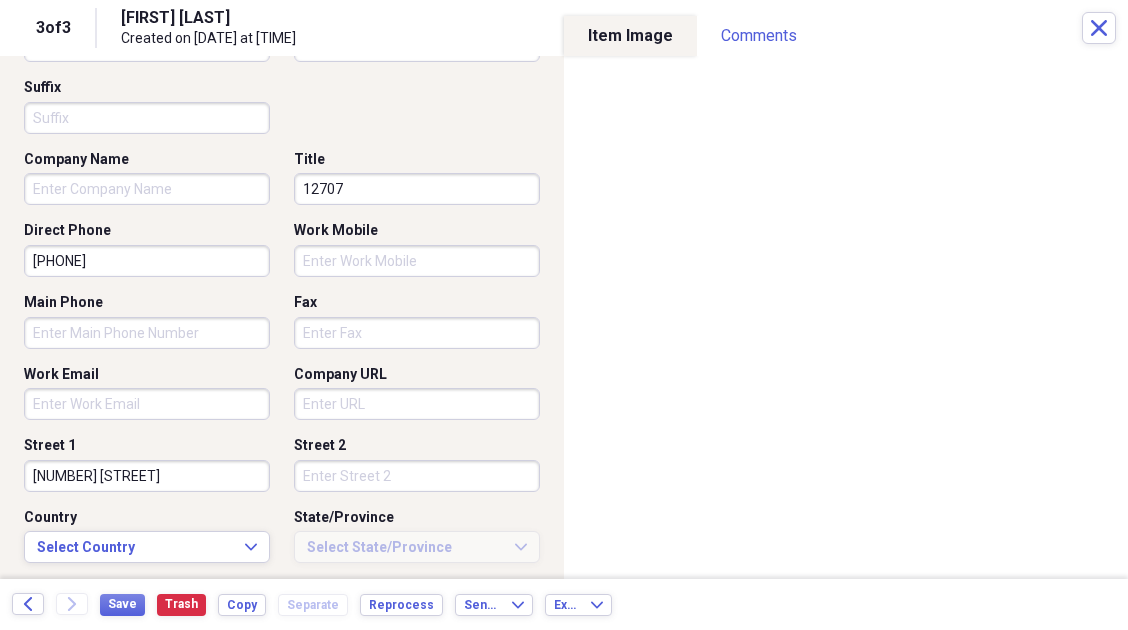 scroll, scrollTop: 466, scrollLeft: 0, axis: vertical 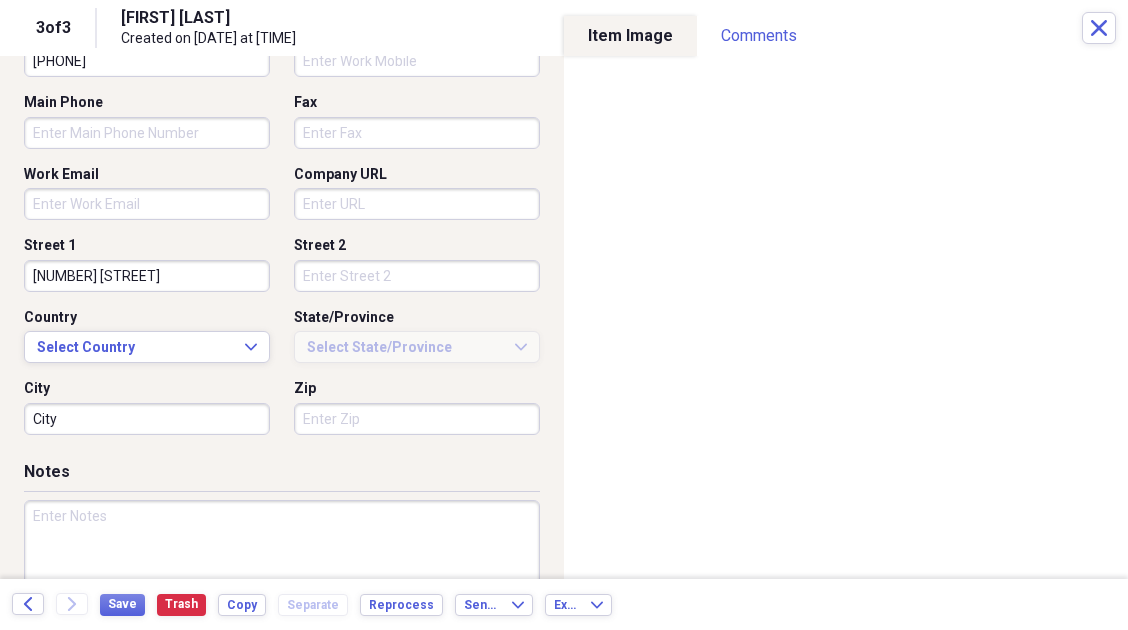 type 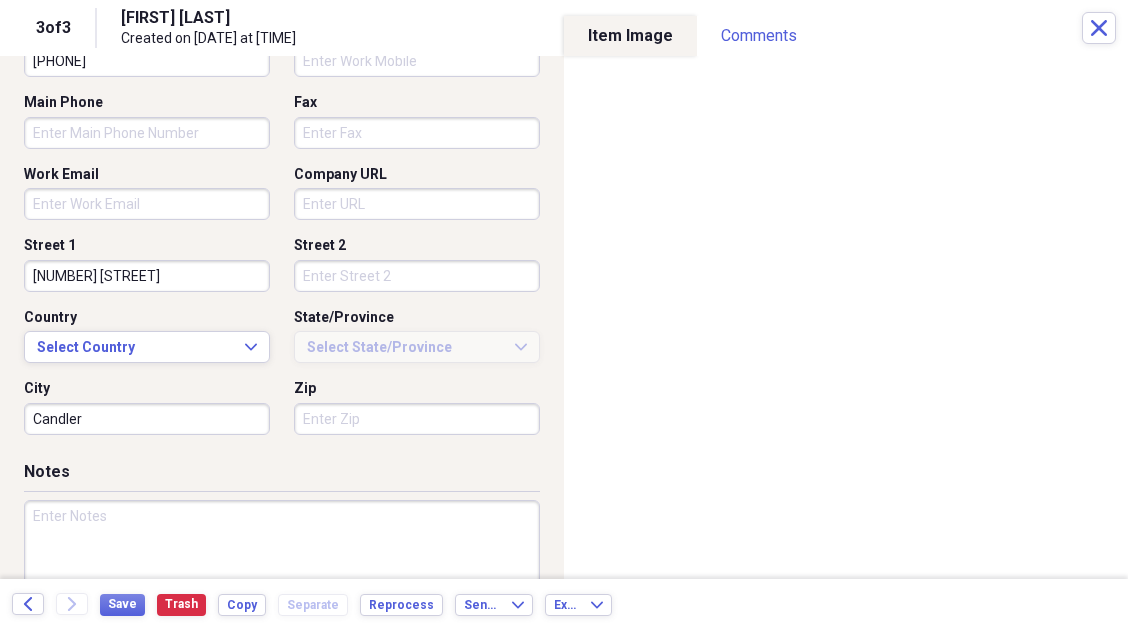 type on "Candler" 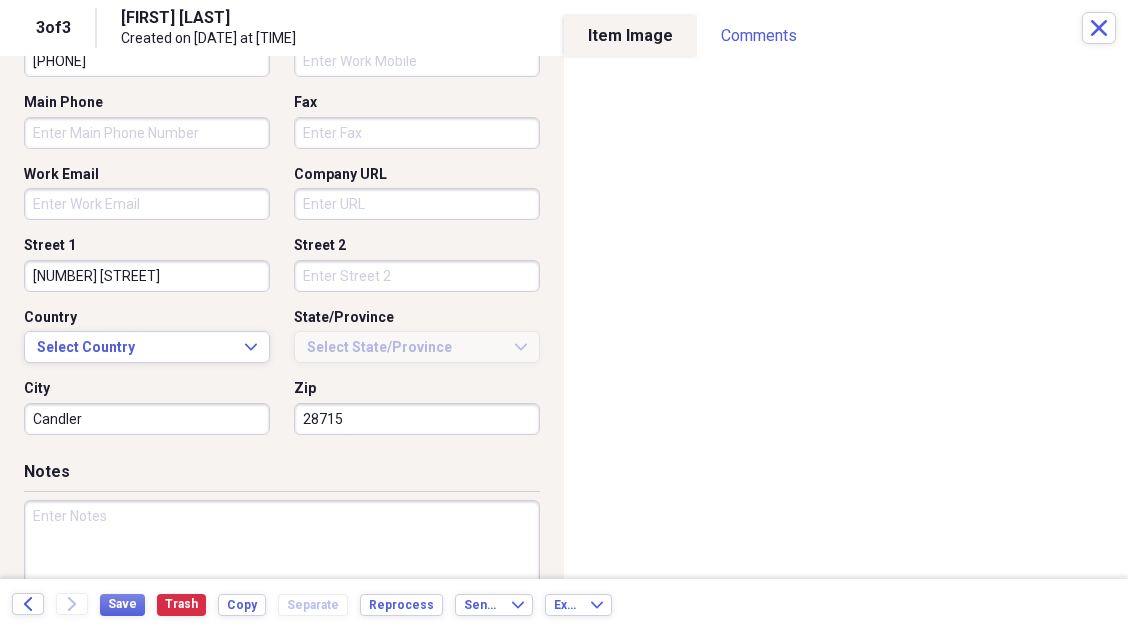 type on "28715" 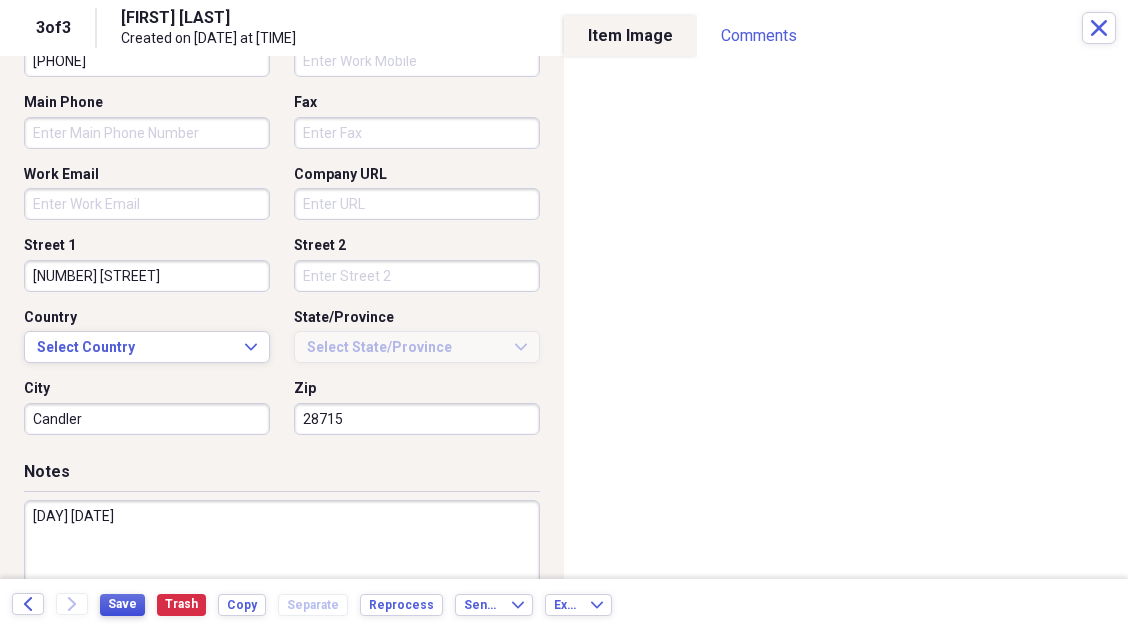 type on "[DAY] [DATE]" 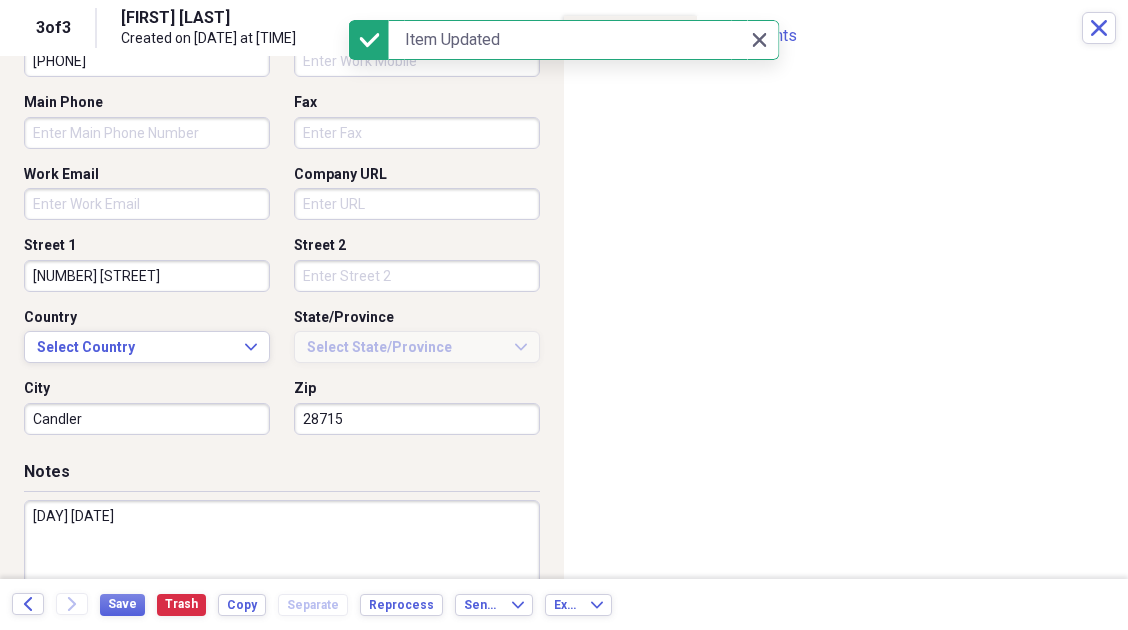click on "3 of 3 [FIRST] [LAST] Created on [DATE] at [TIME] Close" at bounding box center (564, 28) 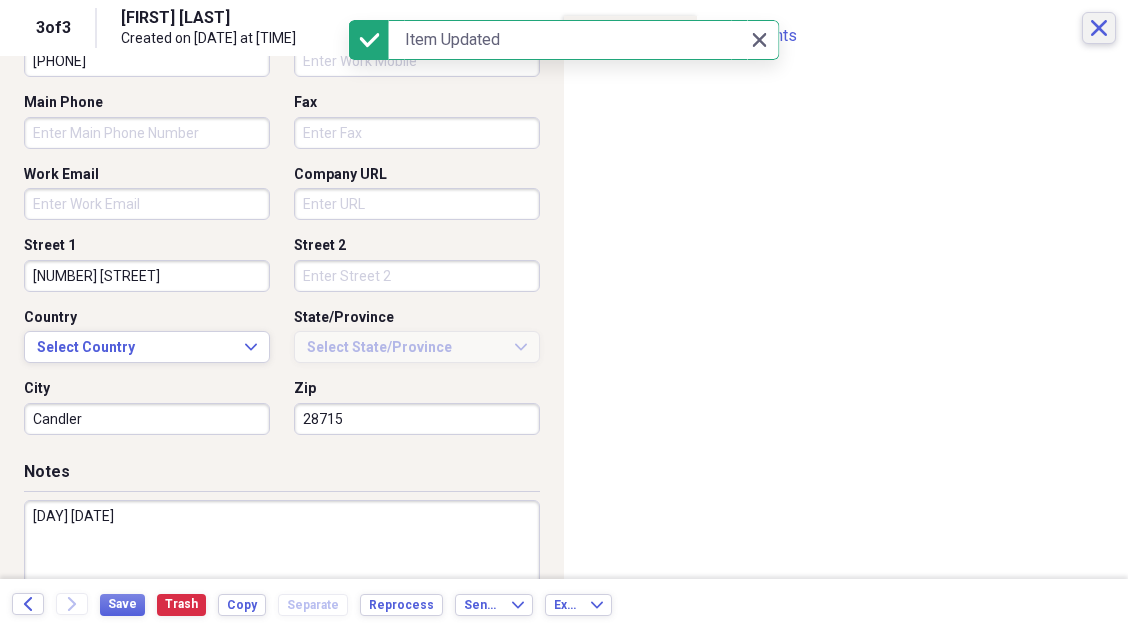 click on "Close" at bounding box center (1099, 28) 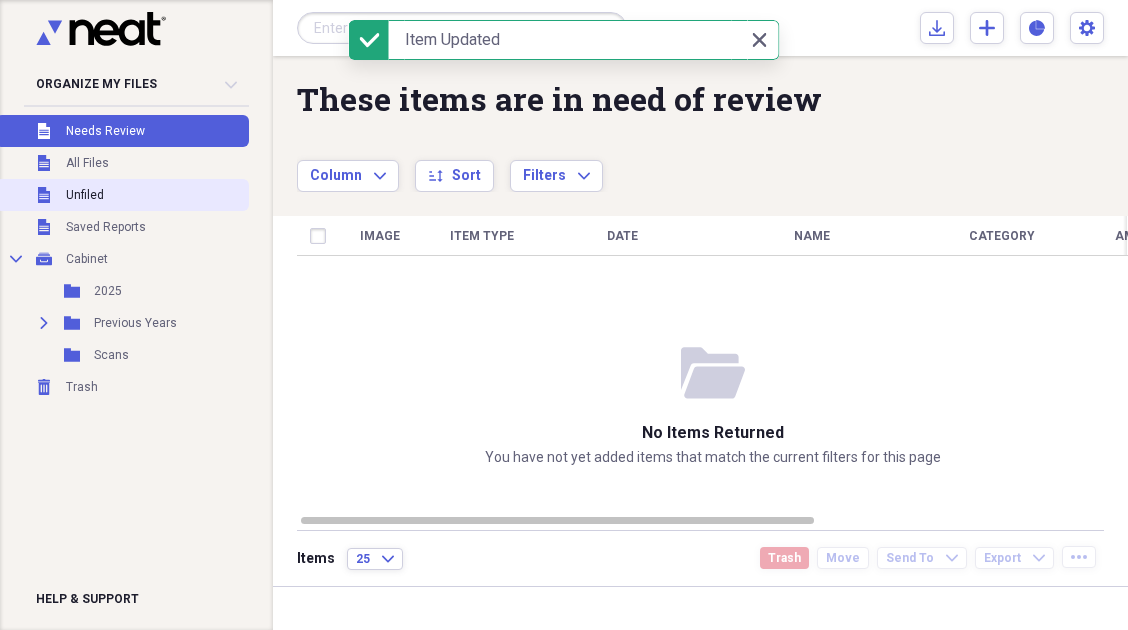 click on "Unfiled Unfiled" at bounding box center (122, 195) 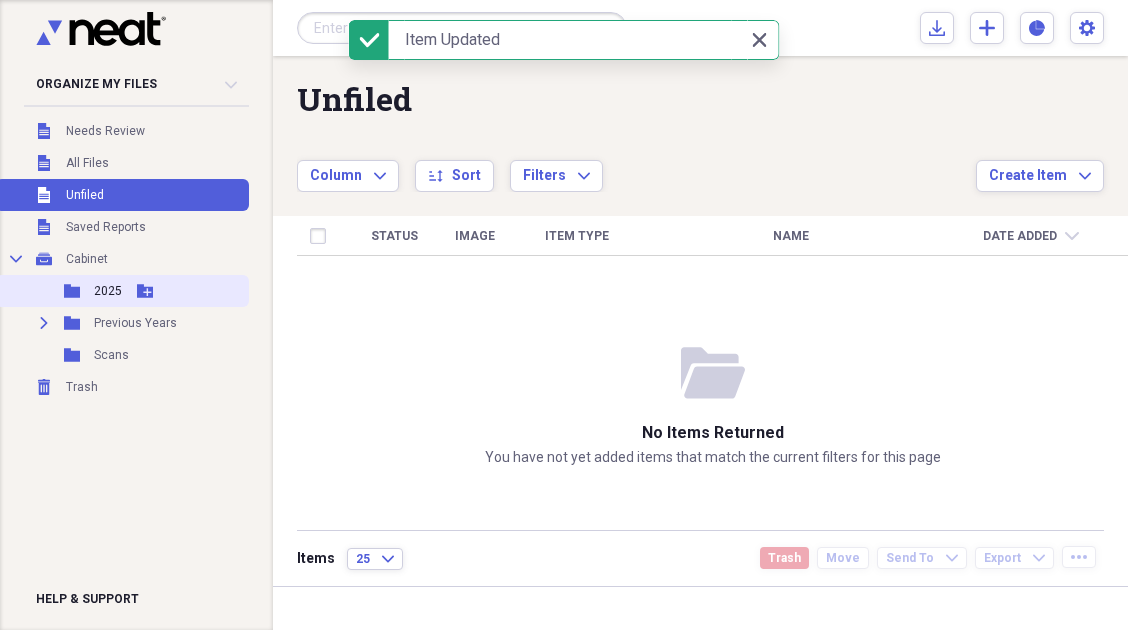 click on "Add Folder" at bounding box center [145, 291] 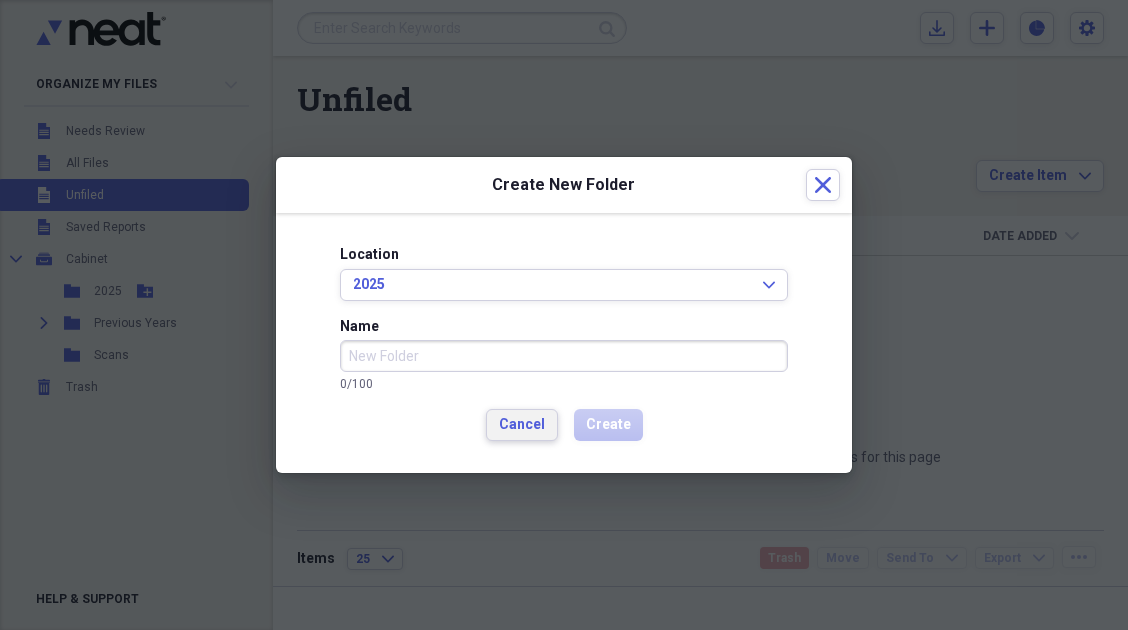 click on "Cancel" at bounding box center (522, 425) 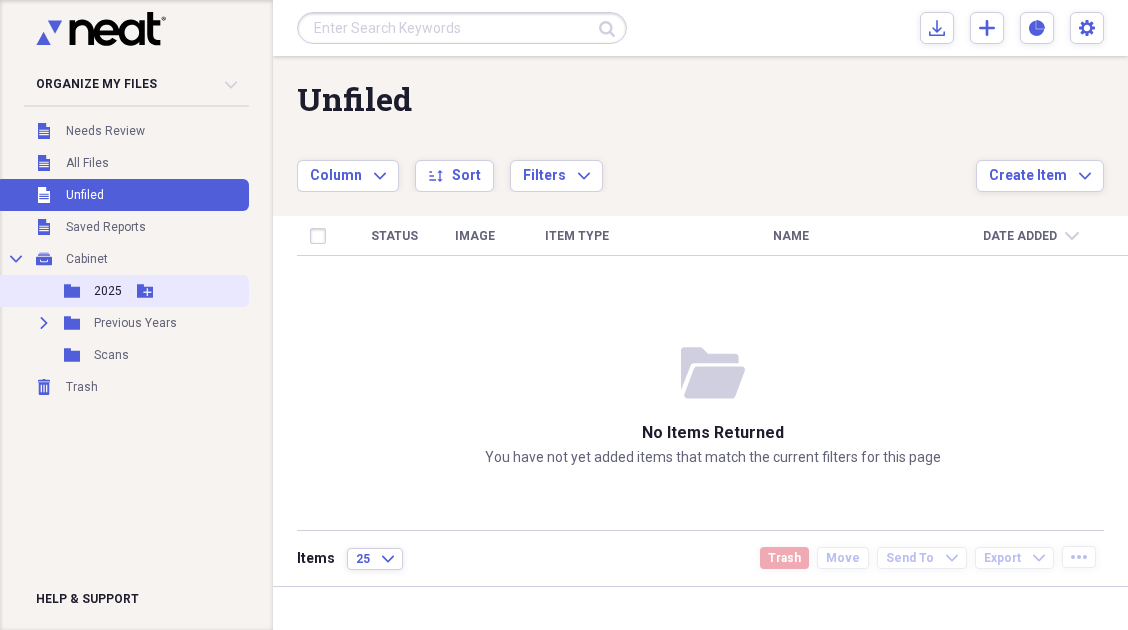 click on "2025" at bounding box center (108, 291) 